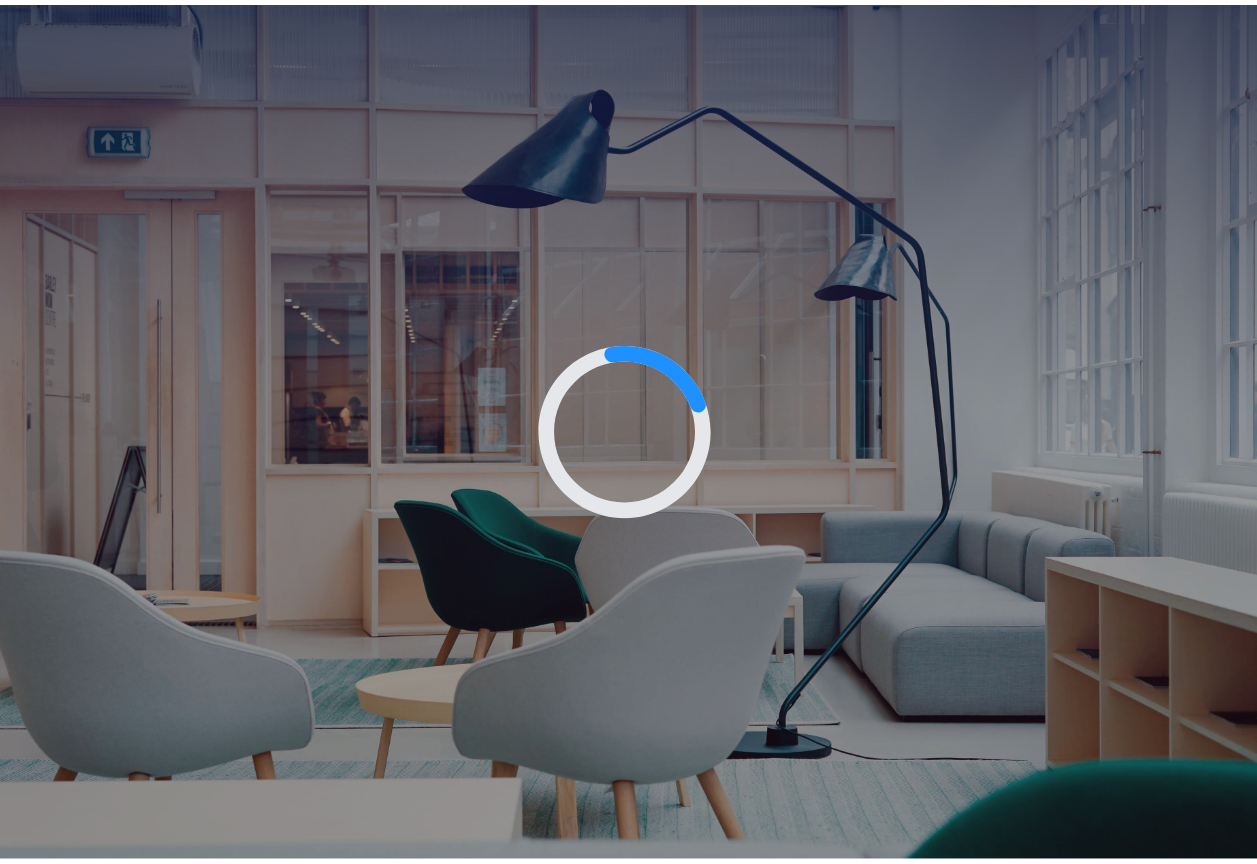 scroll, scrollTop: 0, scrollLeft: 0, axis: both 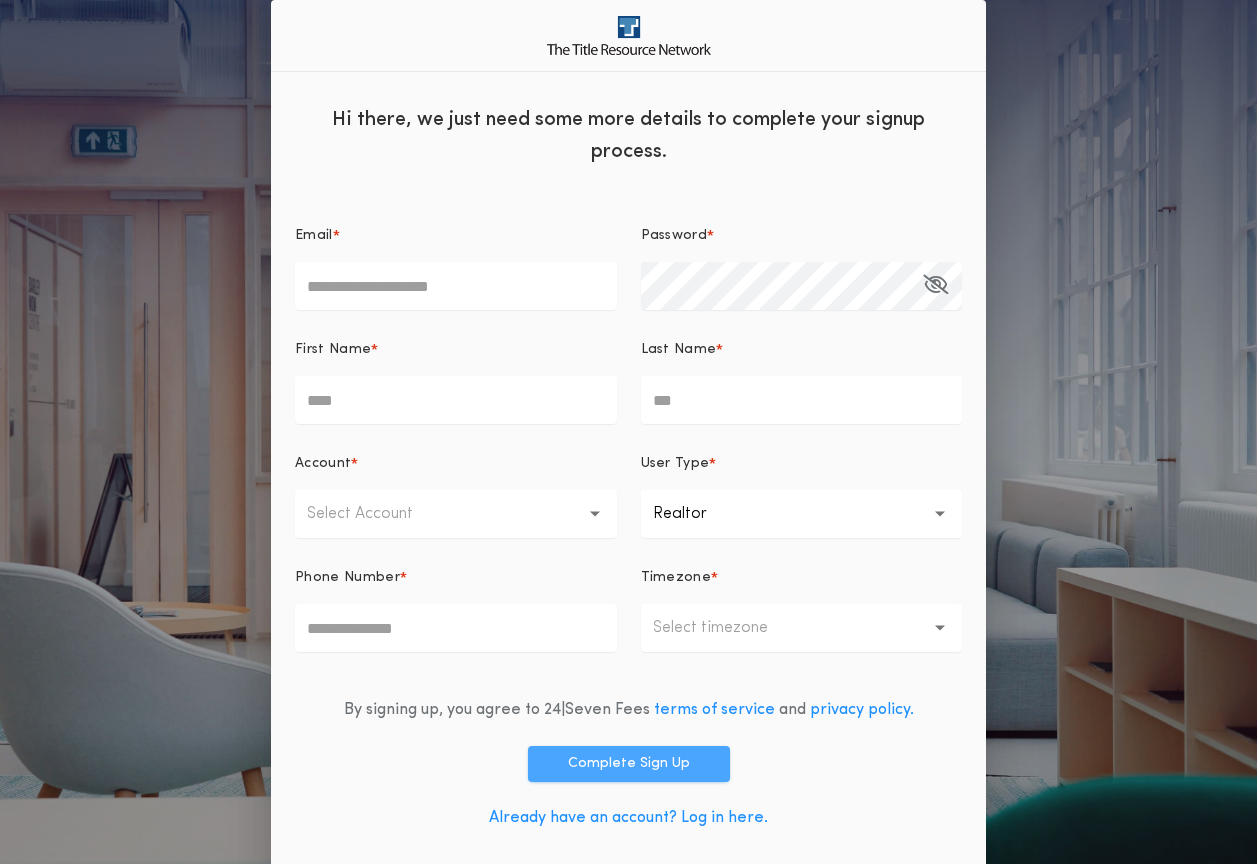 click on "Complete Sign Up" at bounding box center (629, 764) 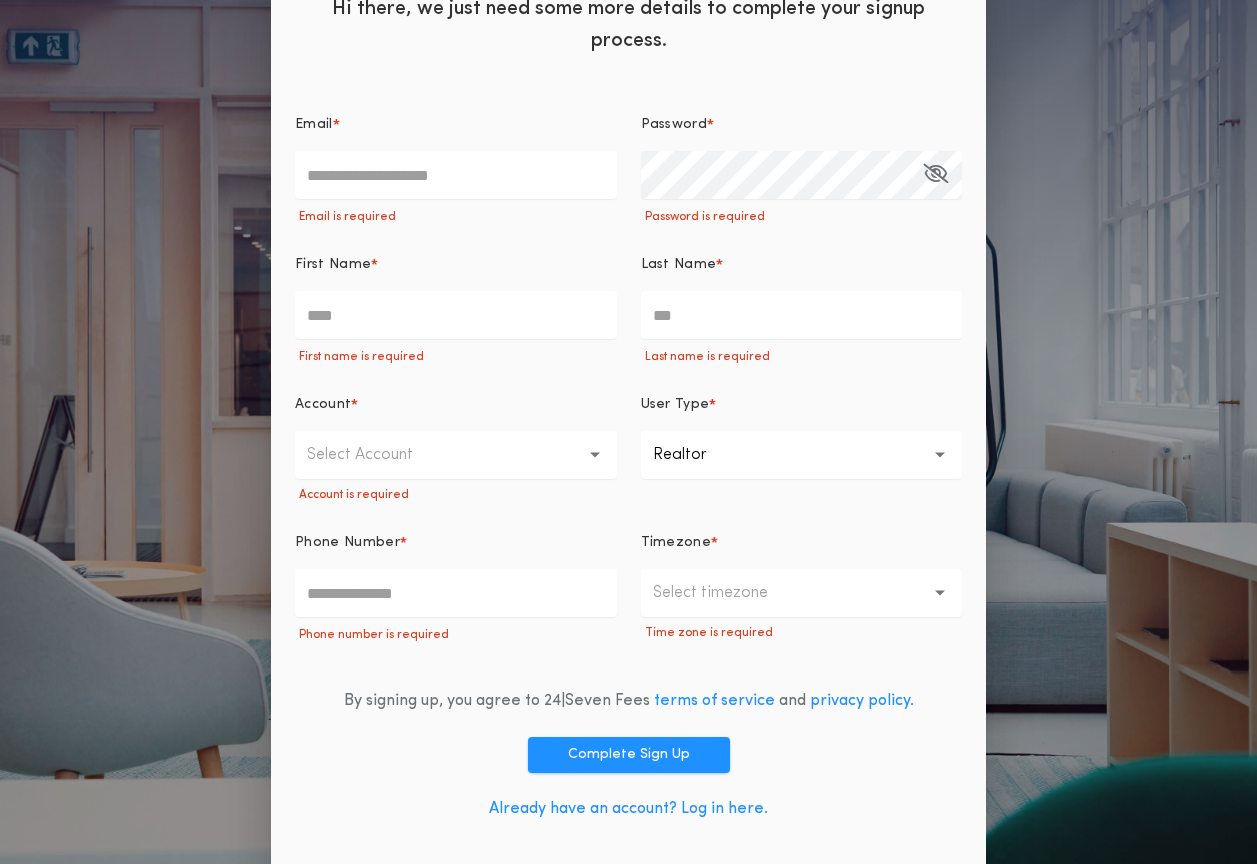 scroll, scrollTop: 116, scrollLeft: 0, axis: vertical 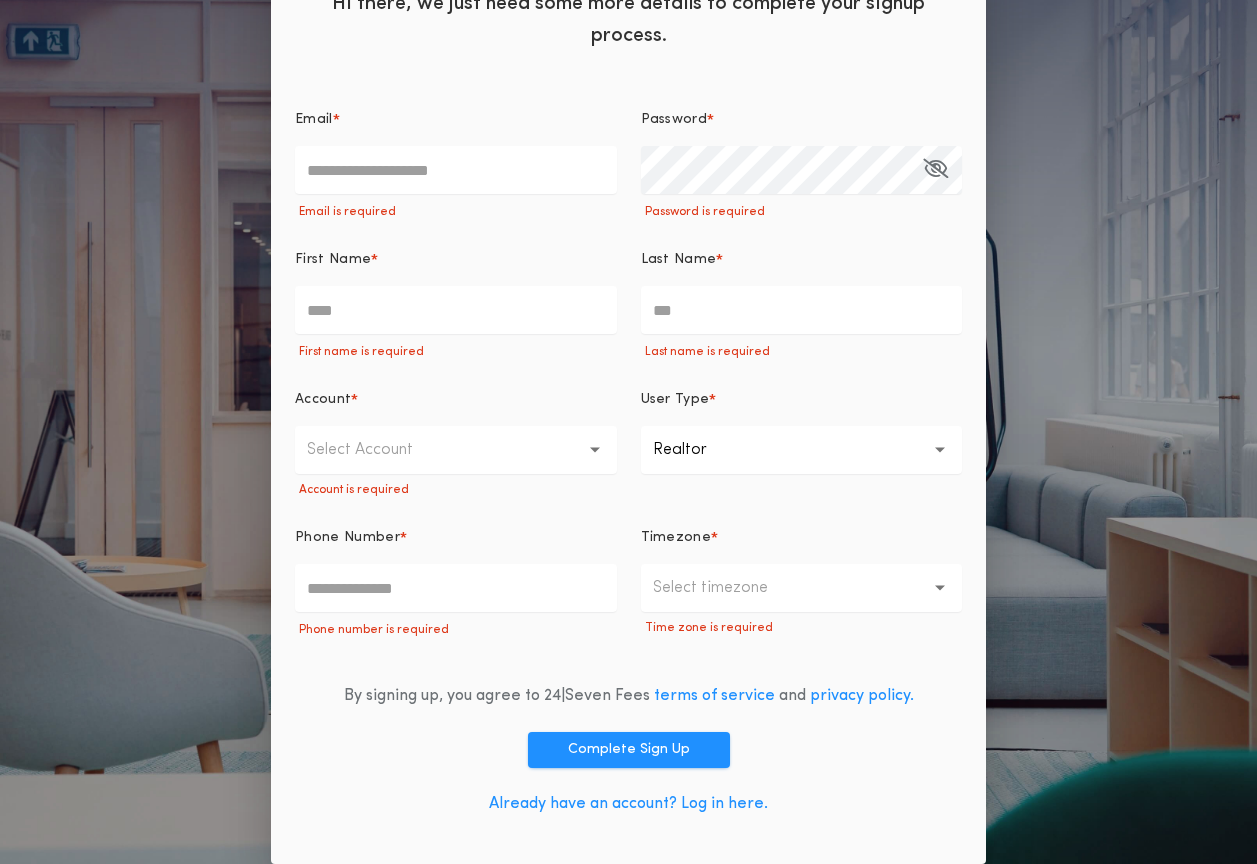 click on "Already have an account? Log in here." at bounding box center [628, 804] 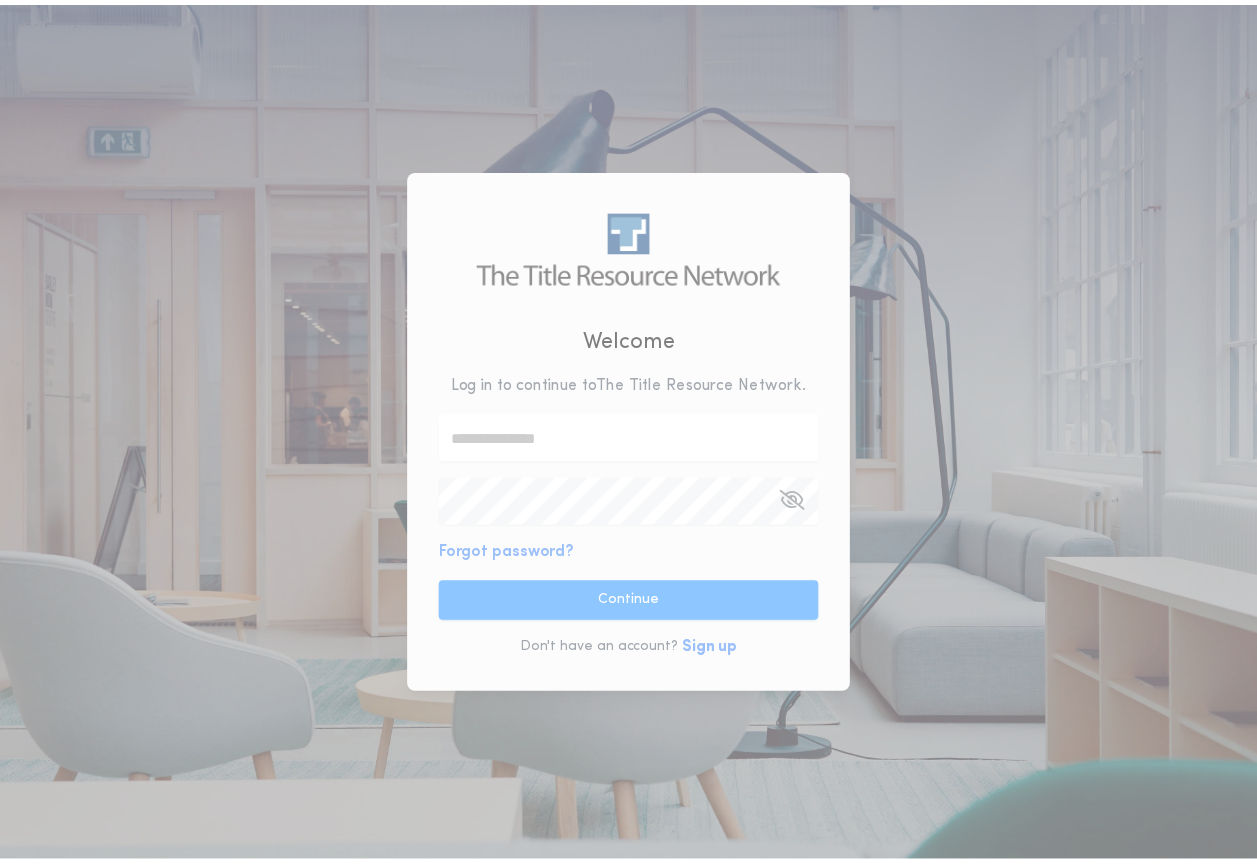 scroll, scrollTop: 0, scrollLeft: 0, axis: both 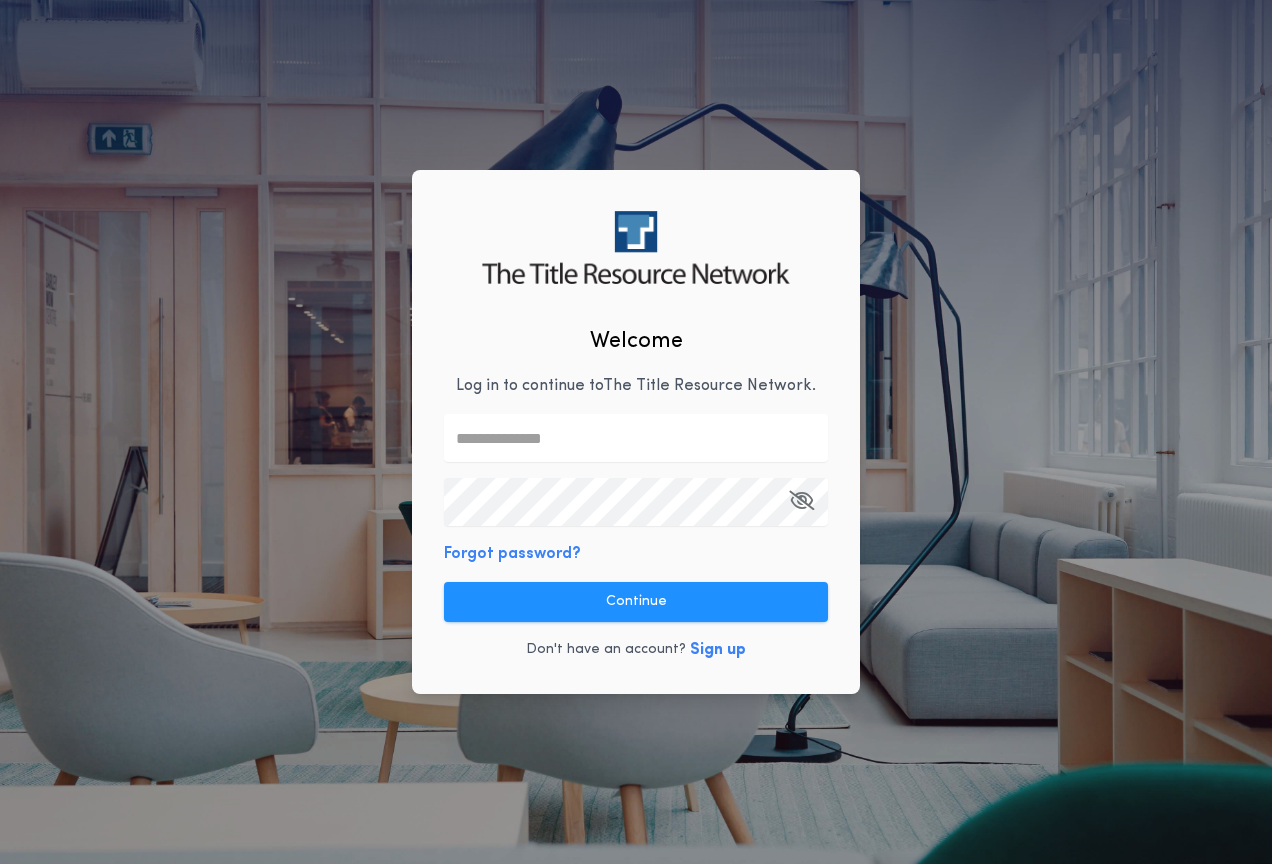 type on "**********" 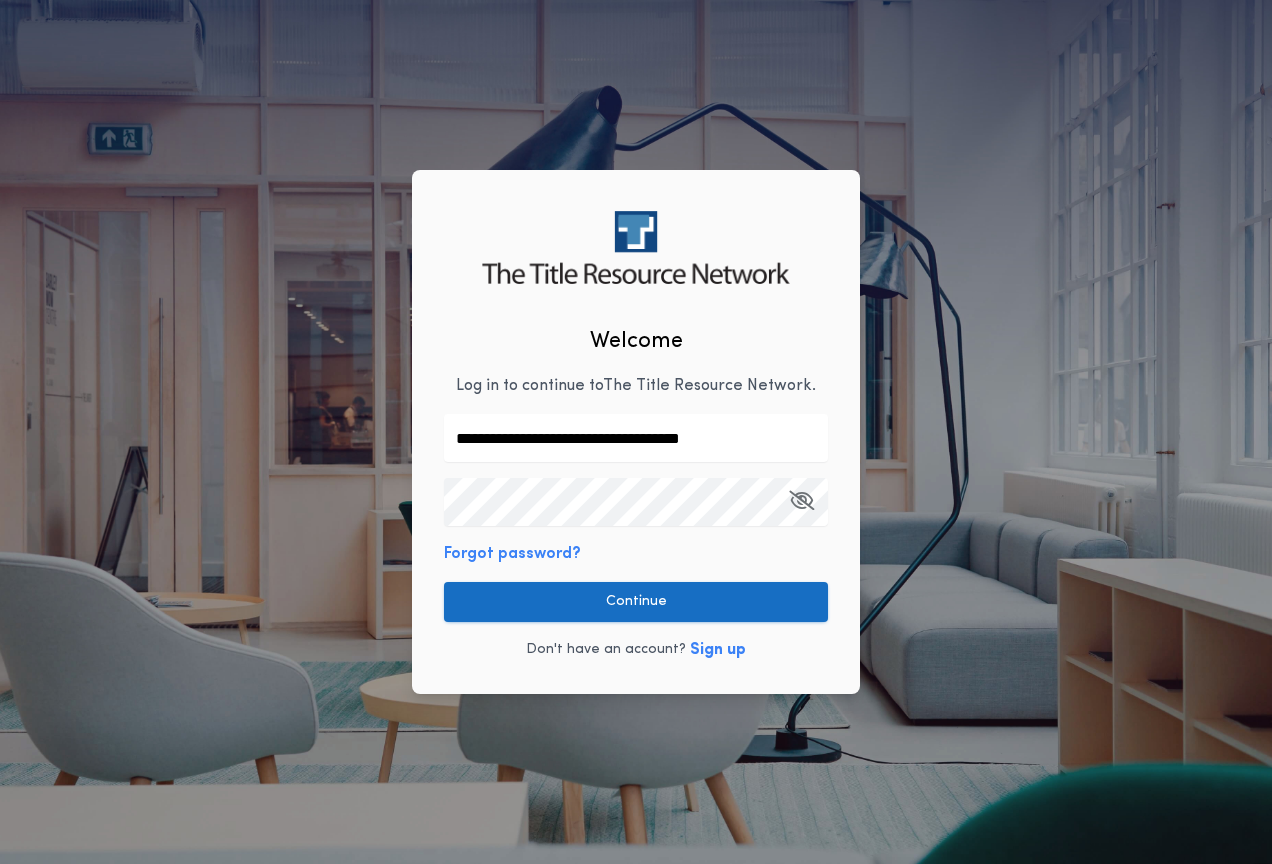 click on "Continue" at bounding box center [636, 602] 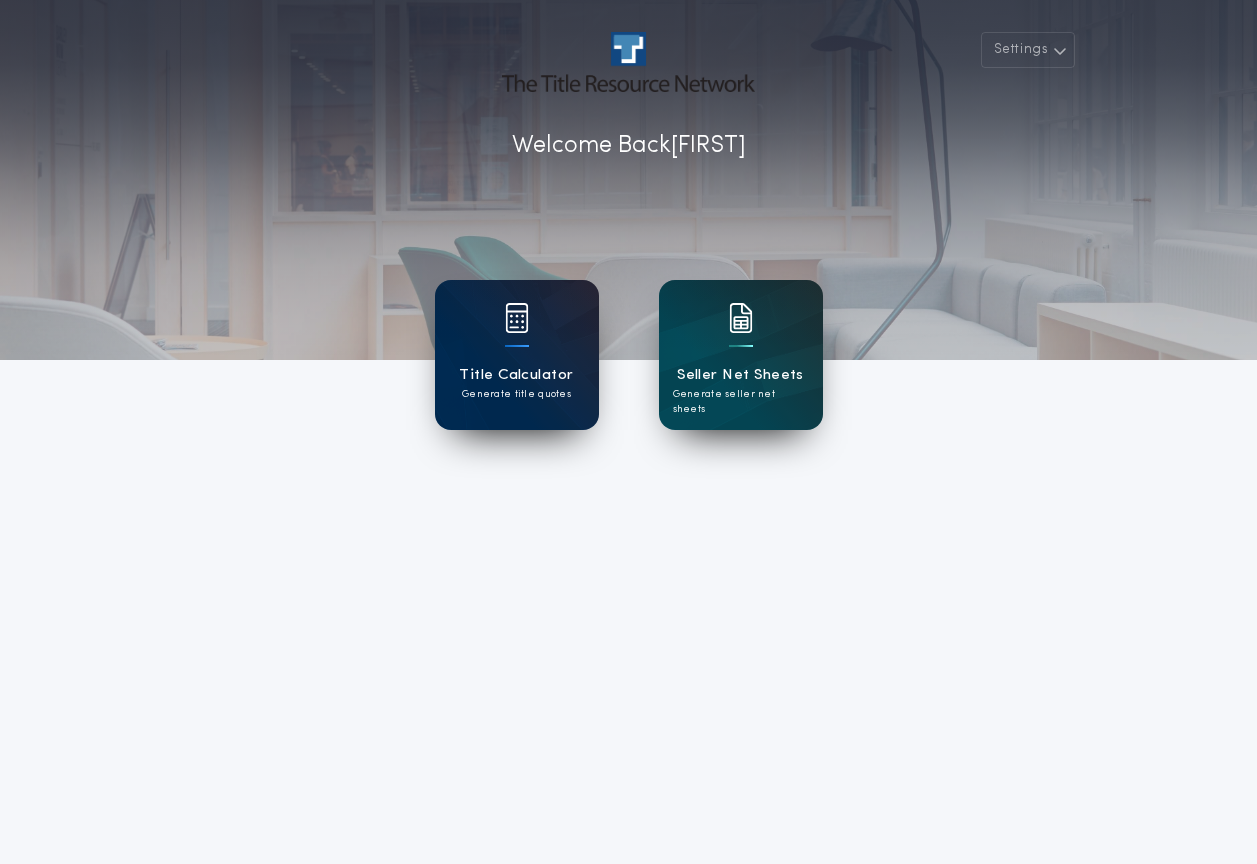 click at bounding box center [517, 331] 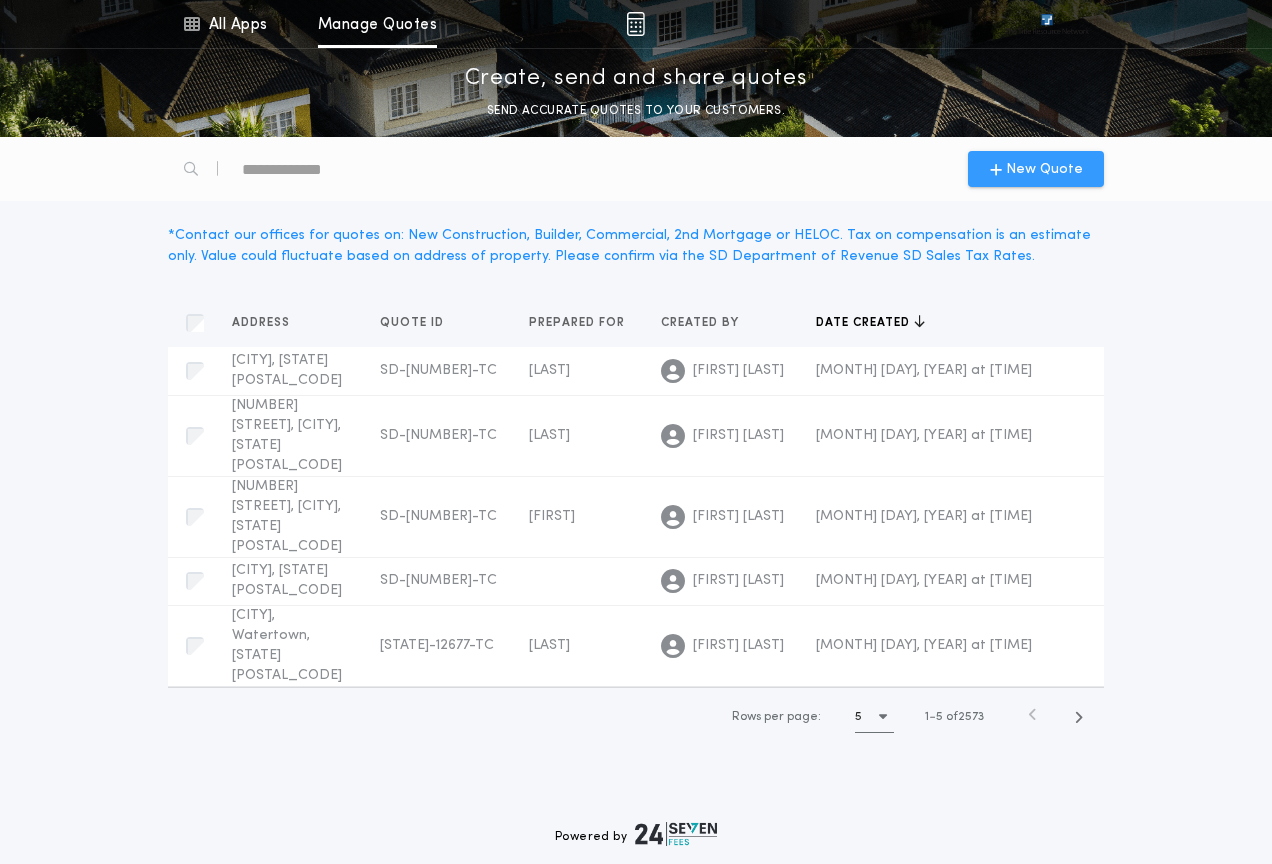 click at bounding box center [996, 169] 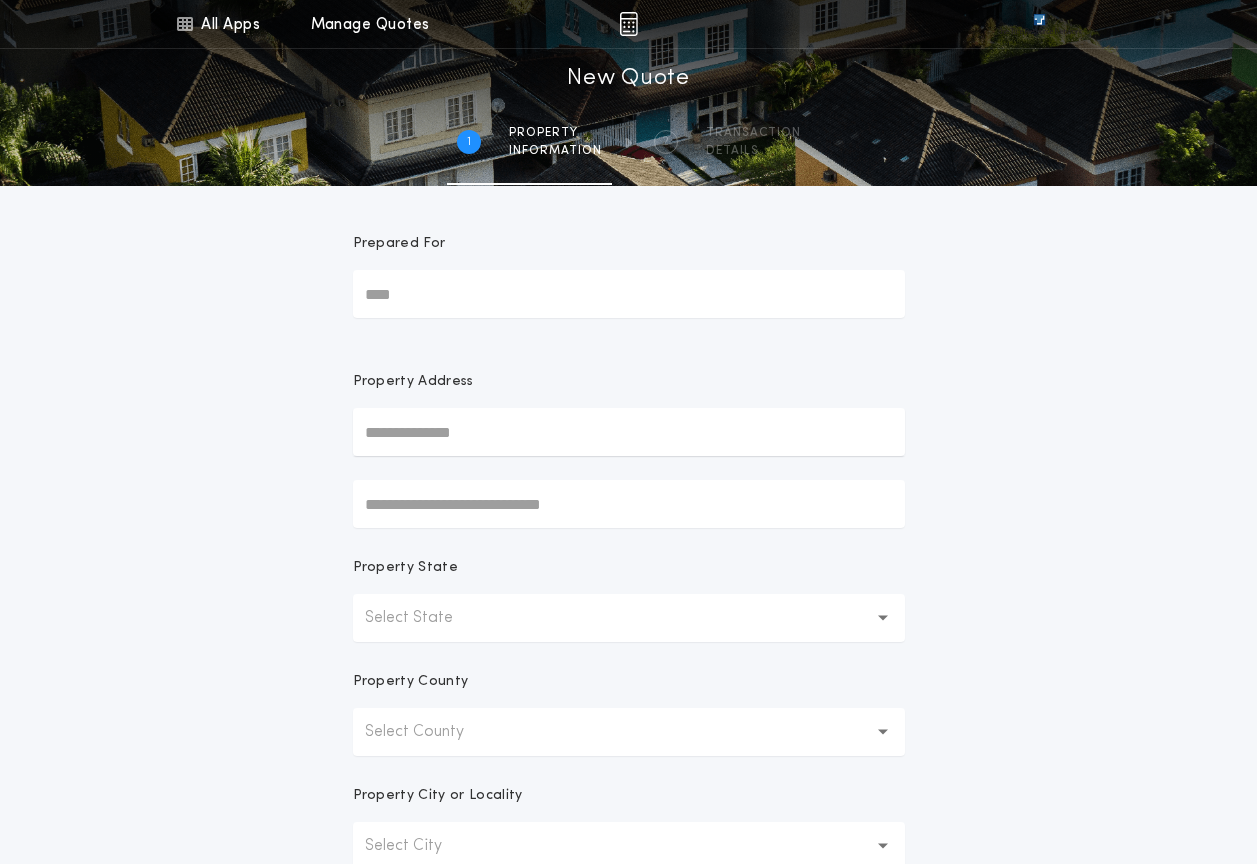 click at bounding box center [629, 432] 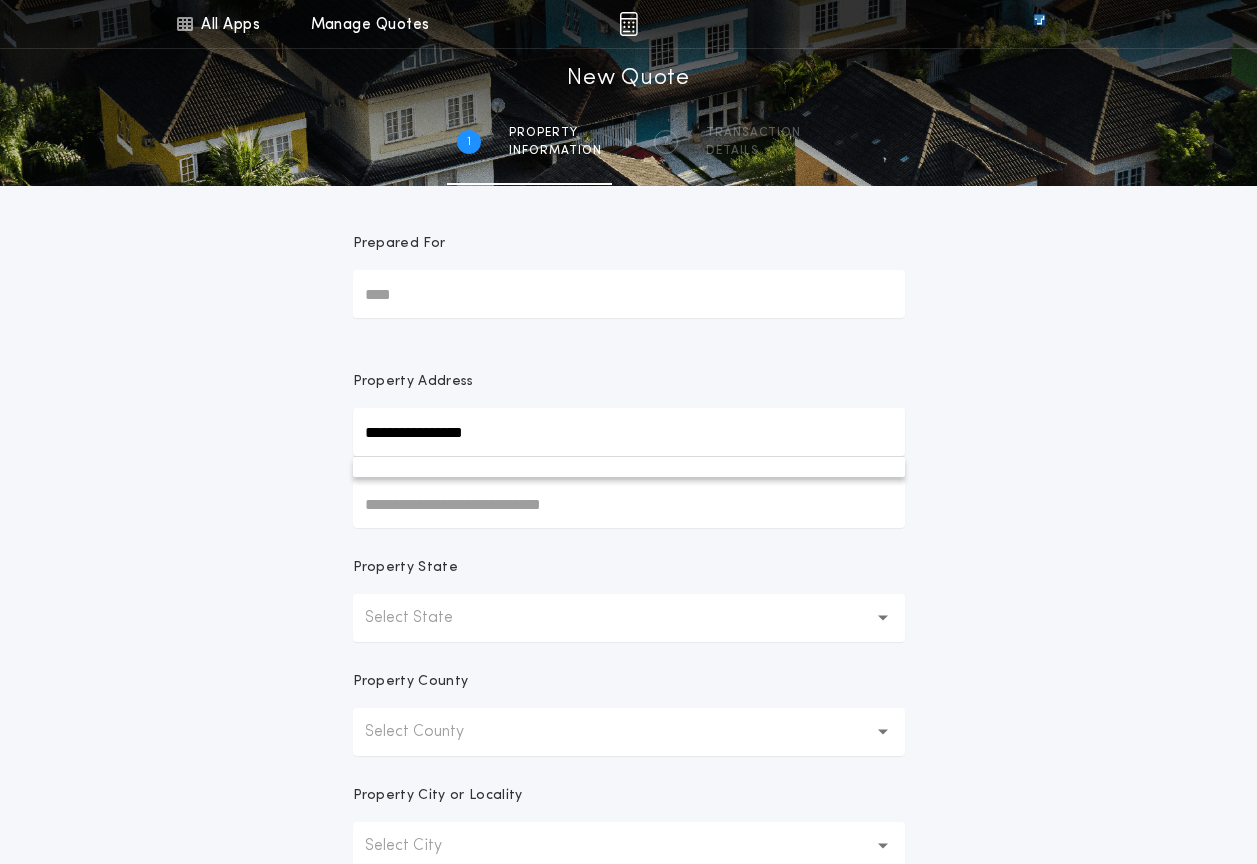 type on "**********" 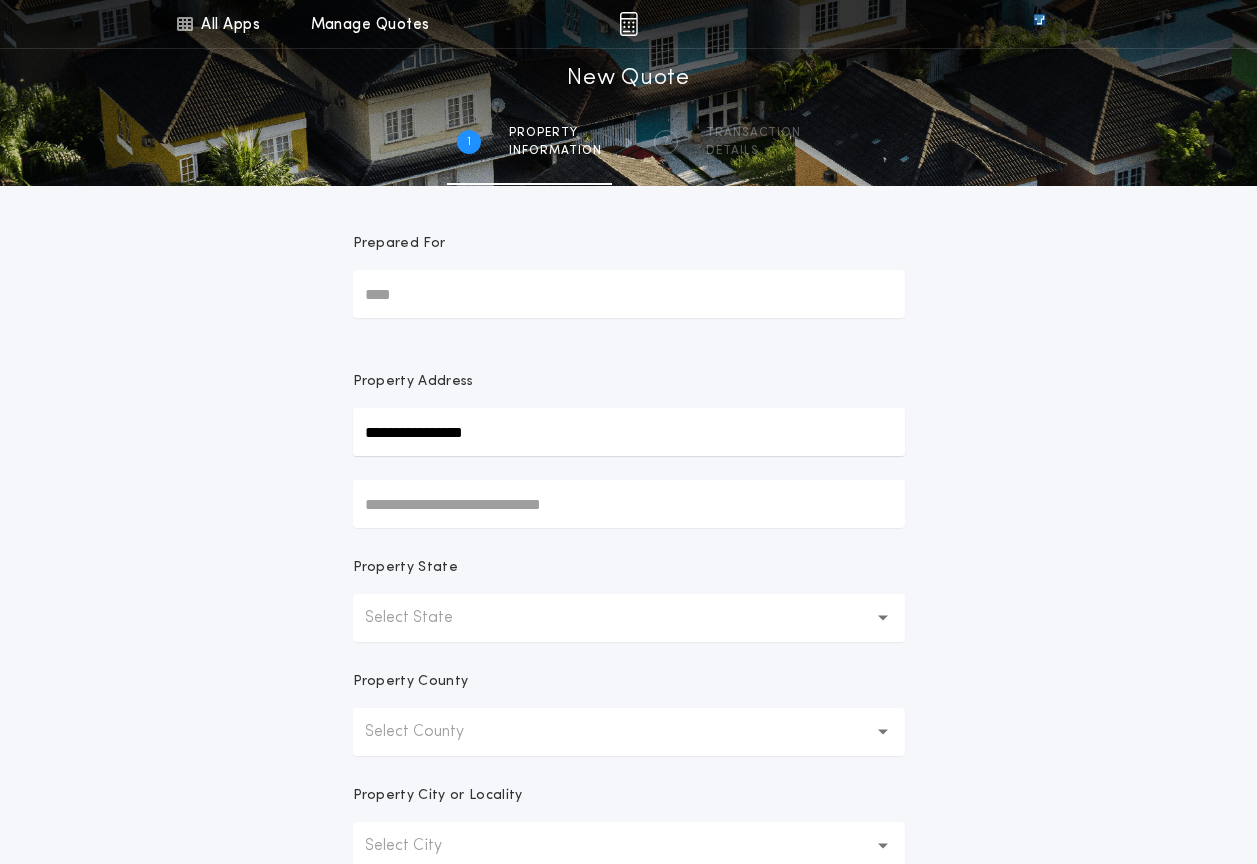click on "Select State" at bounding box center [425, 618] 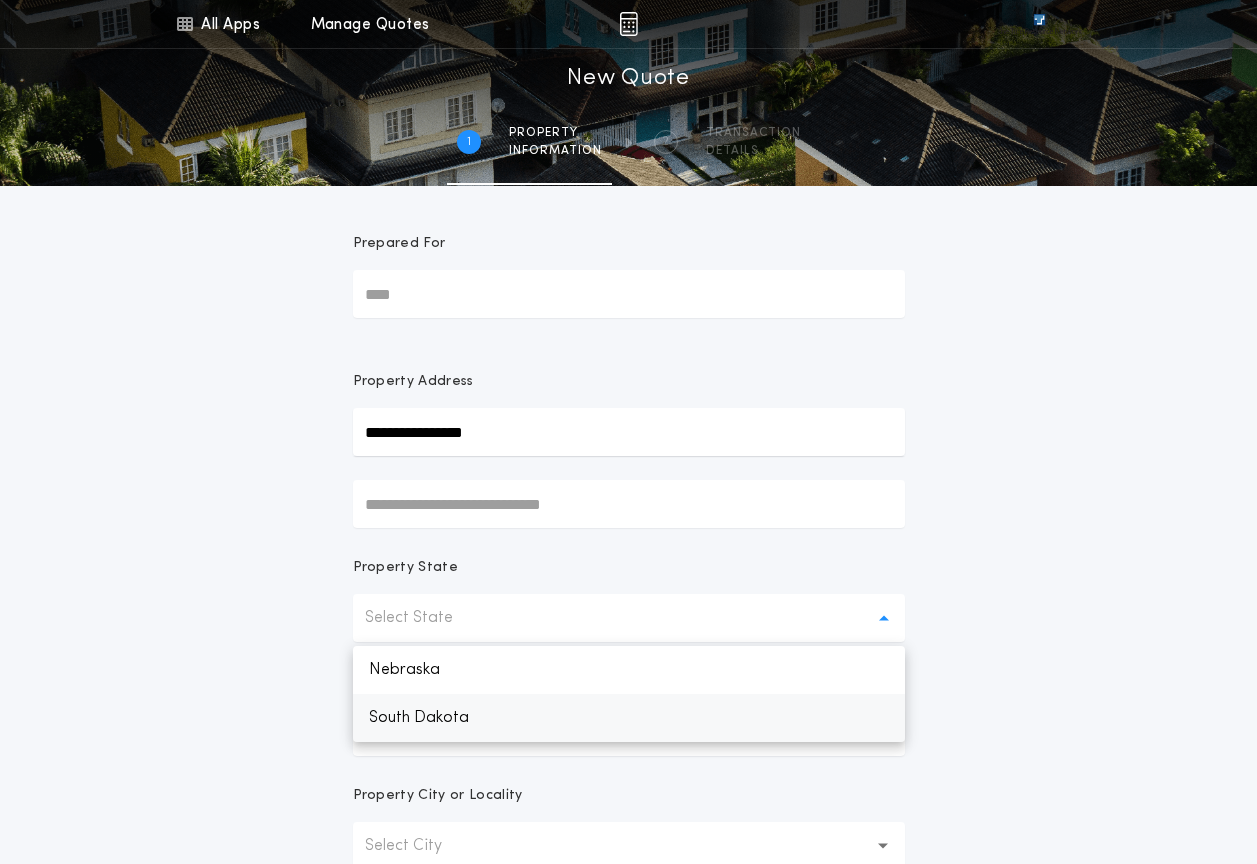 click on "South Dakota" at bounding box center (629, 718) 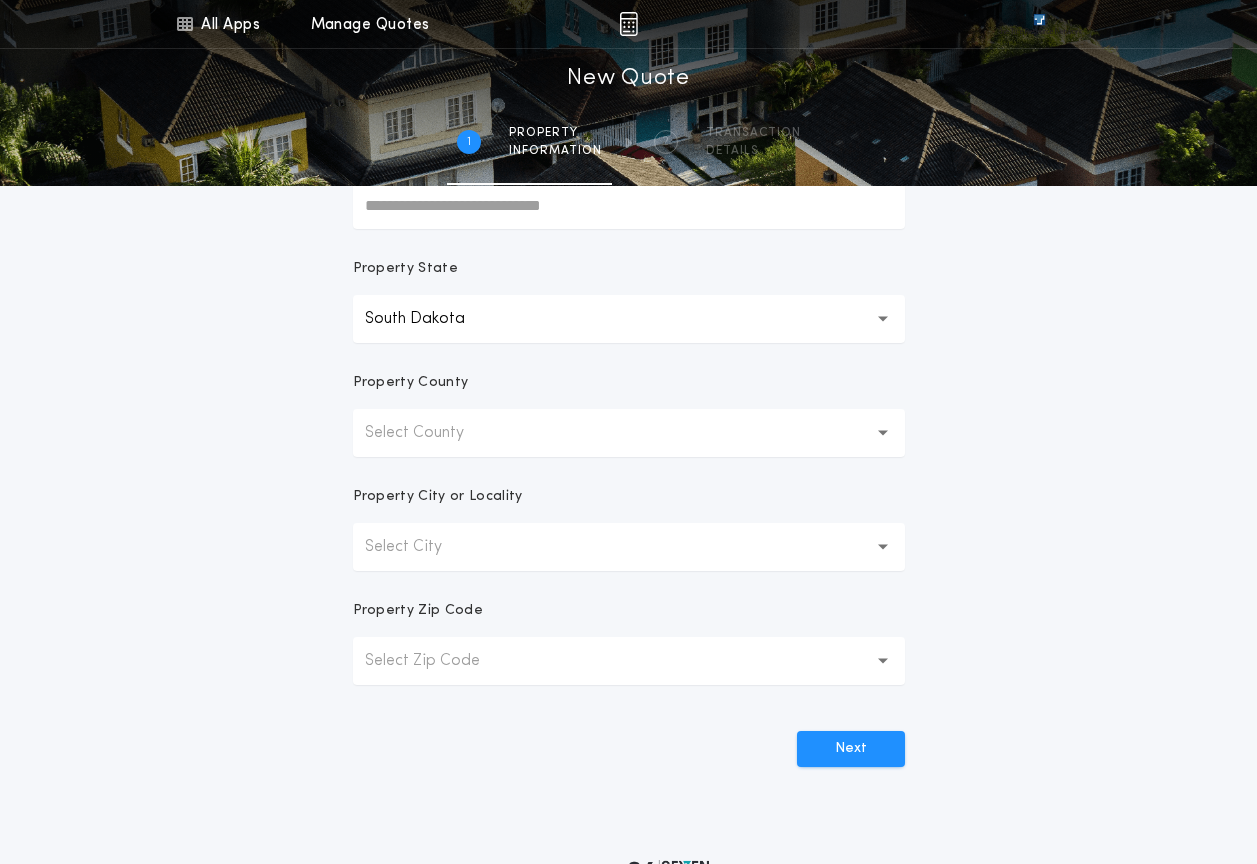 scroll, scrollTop: 300, scrollLeft: 0, axis: vertical 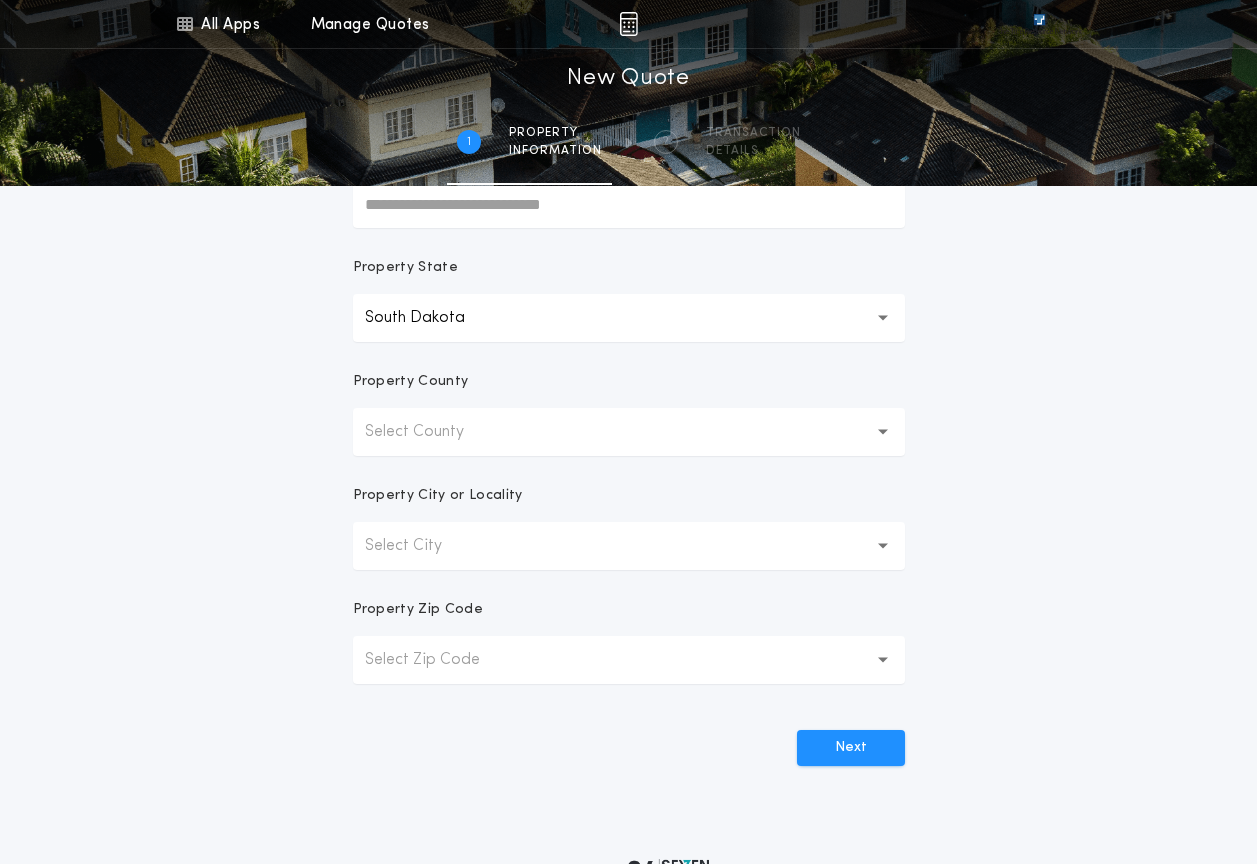 click on "Select Zip Code" at bounding box center (438, 660) 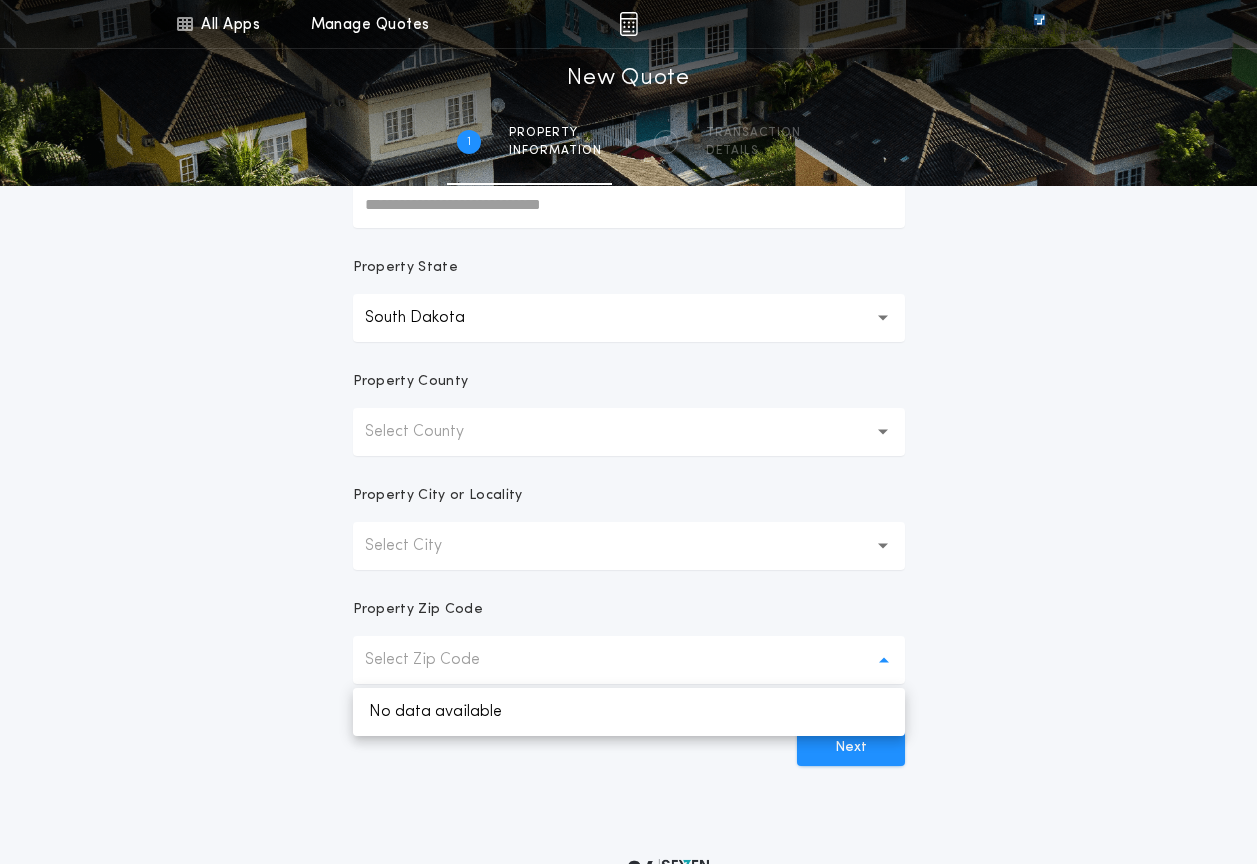 click on "Select Zip Code" at bounding box center [629, 660] 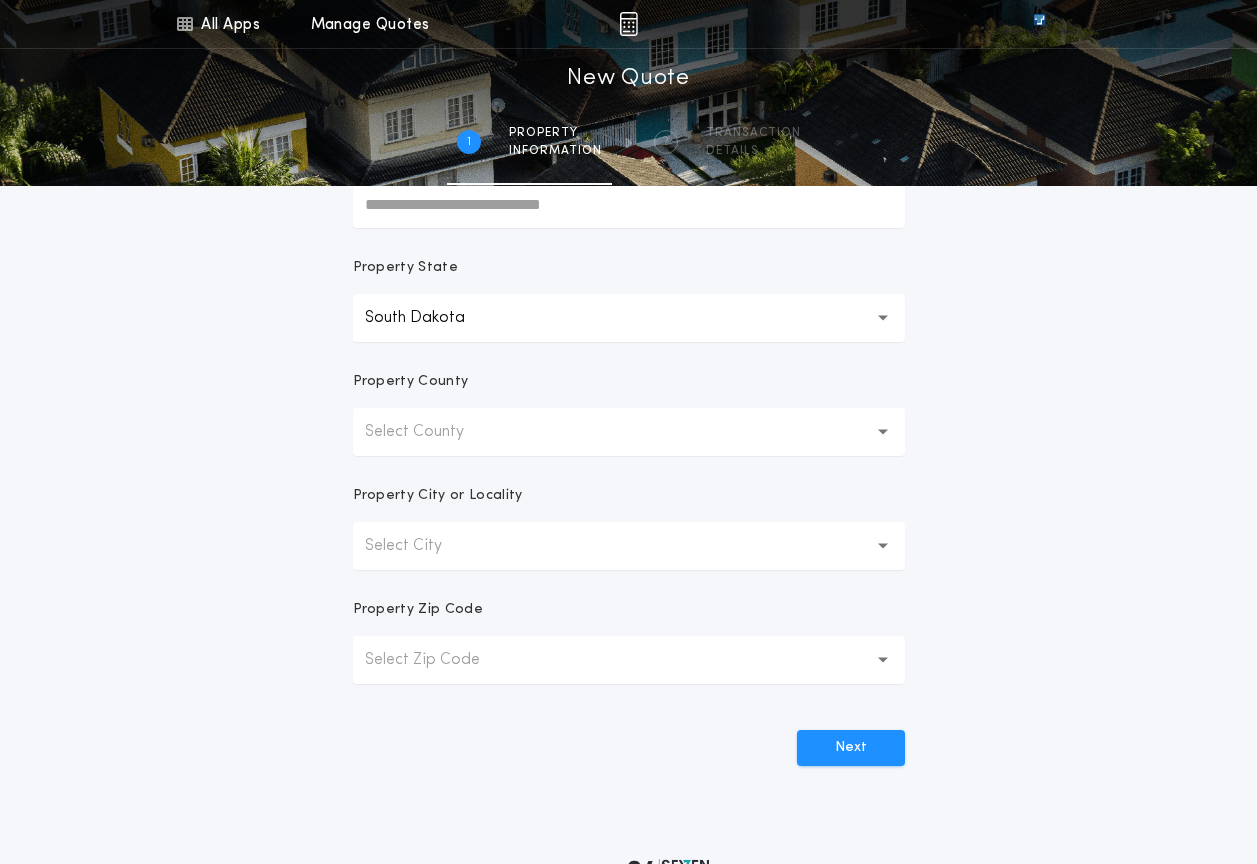 click 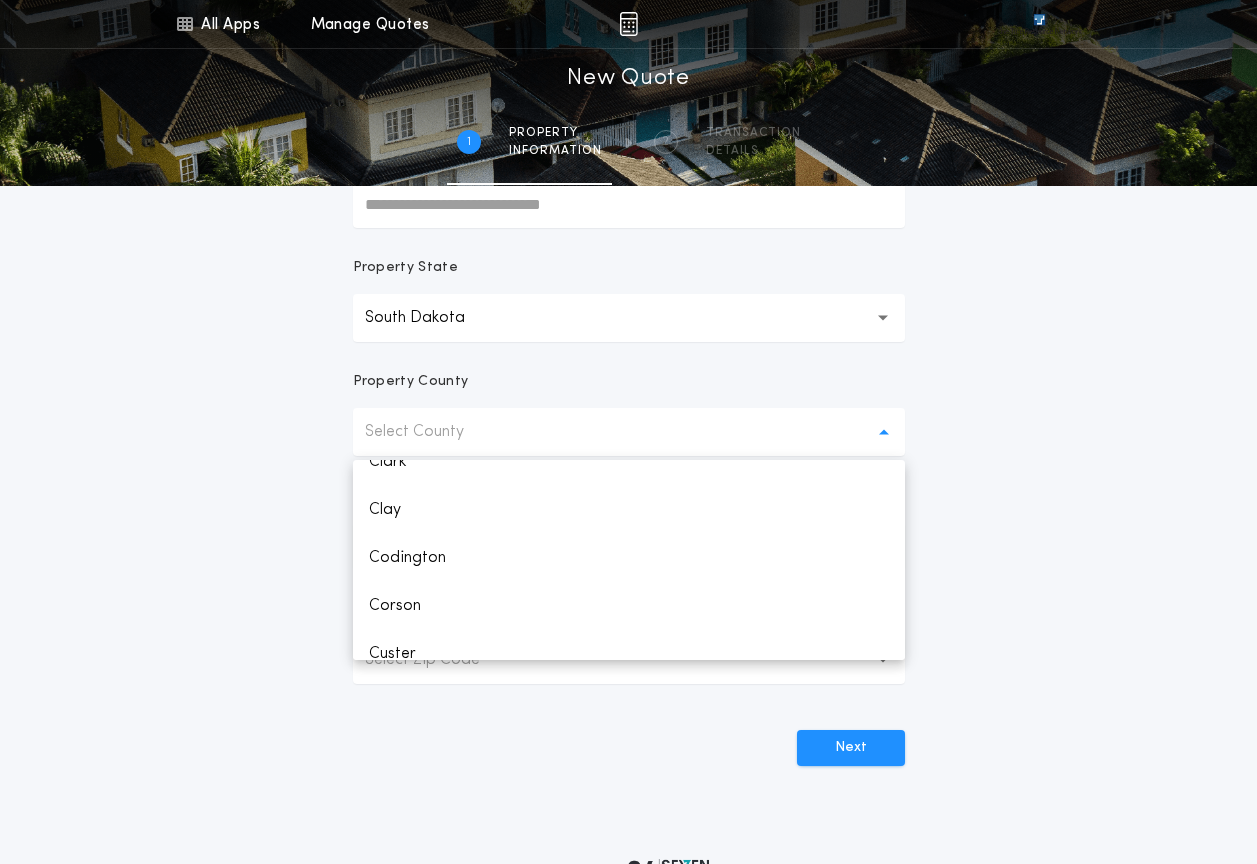 scroll, scrollTop: 600, scrollLeft: 0, axis: vertical 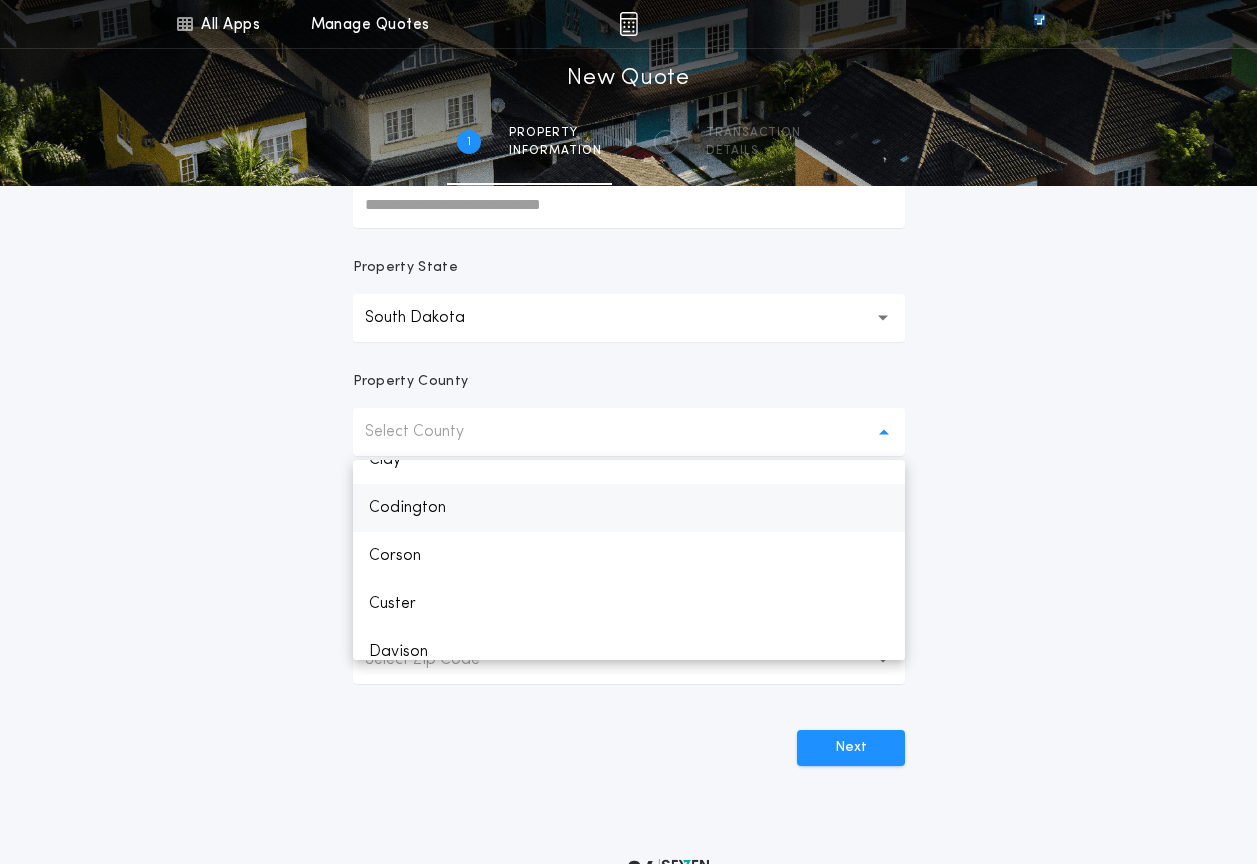 click on "Codington" at bounding box center (629, 508) 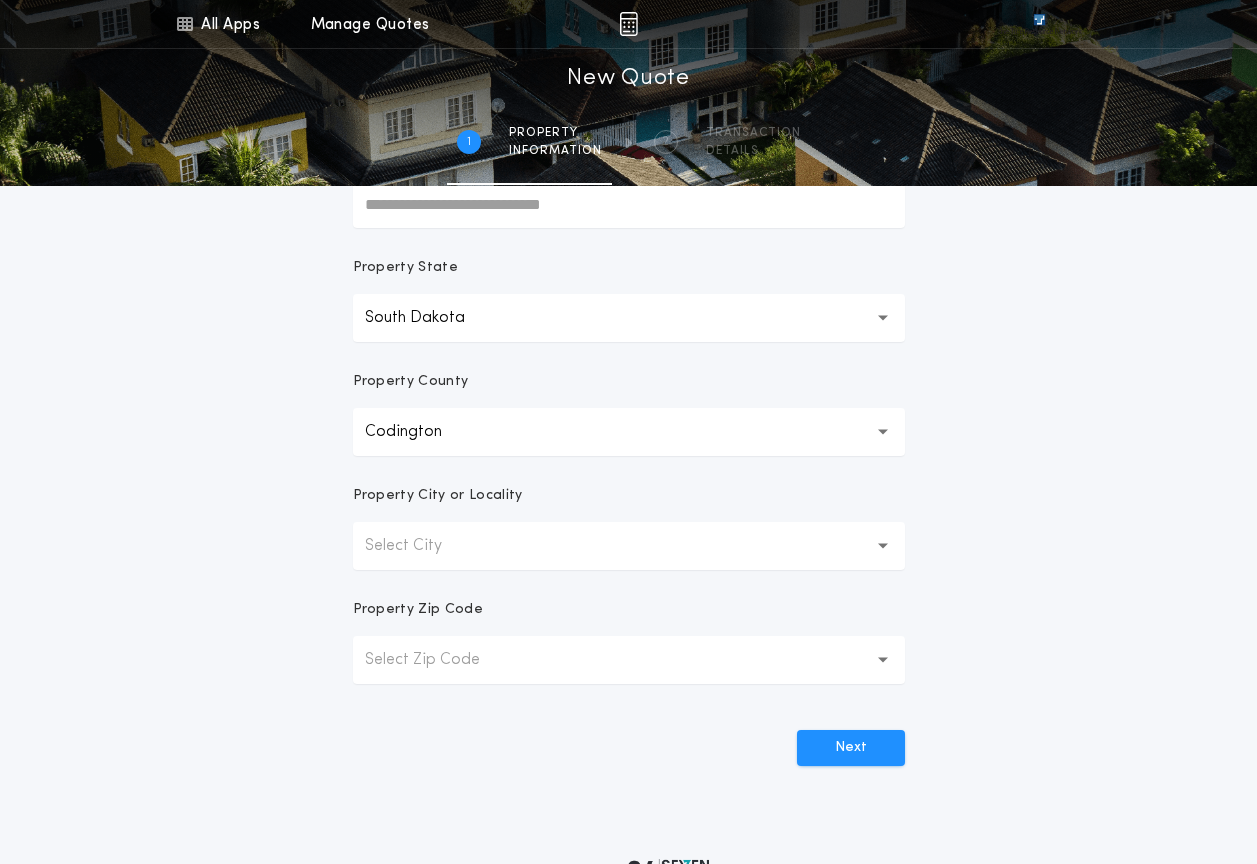 click on "Select City" at bounding box center (629, 546) 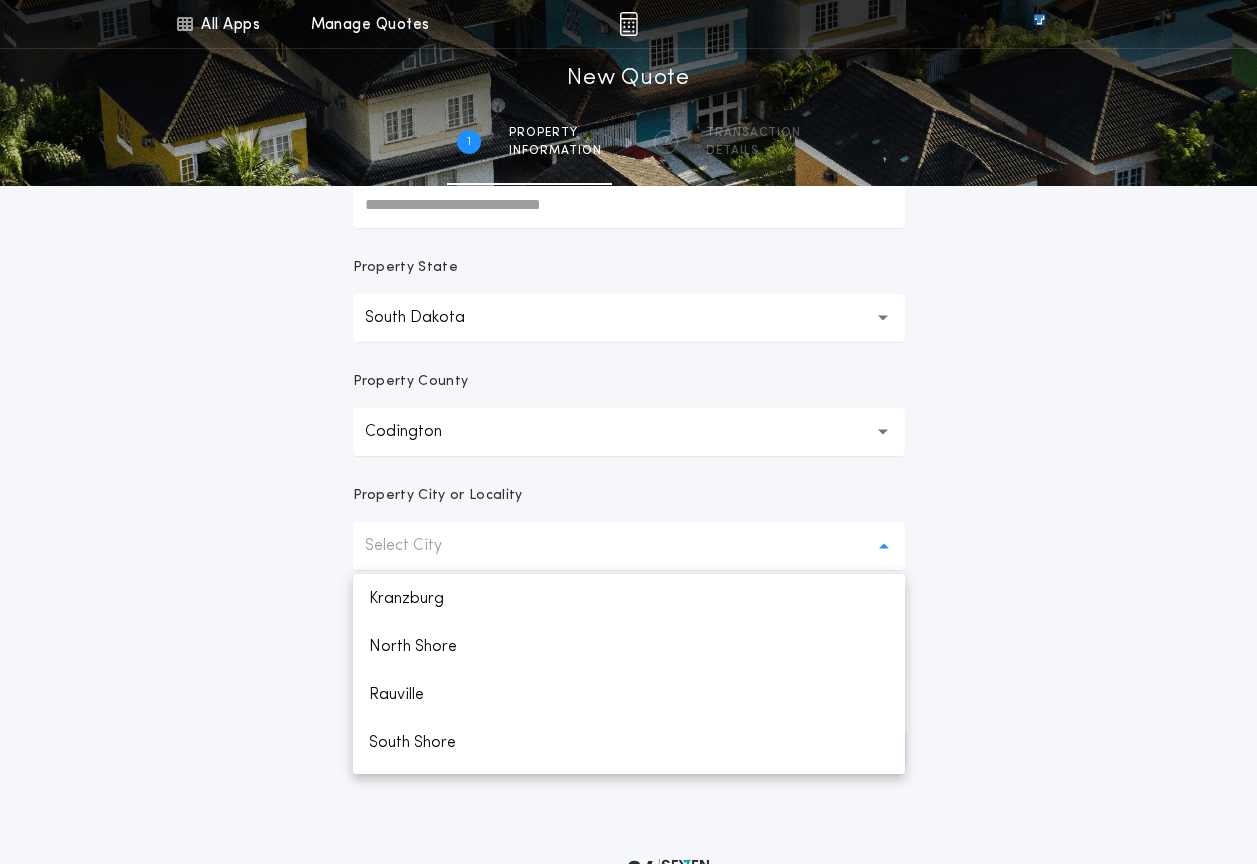 scroll, scrollTop: 424, scrollLeft: 0, axis: vertical 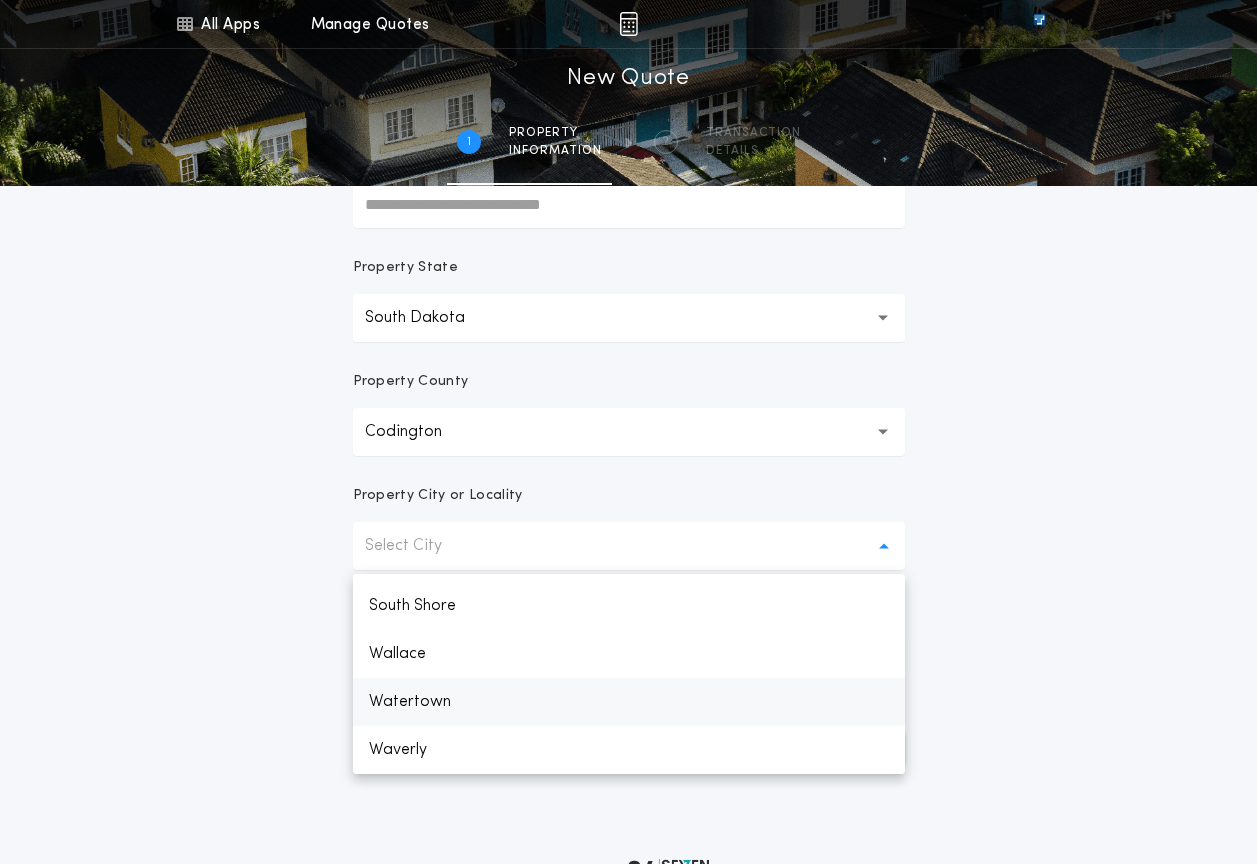 click on "Watertown" at bounding box center [629, 702] 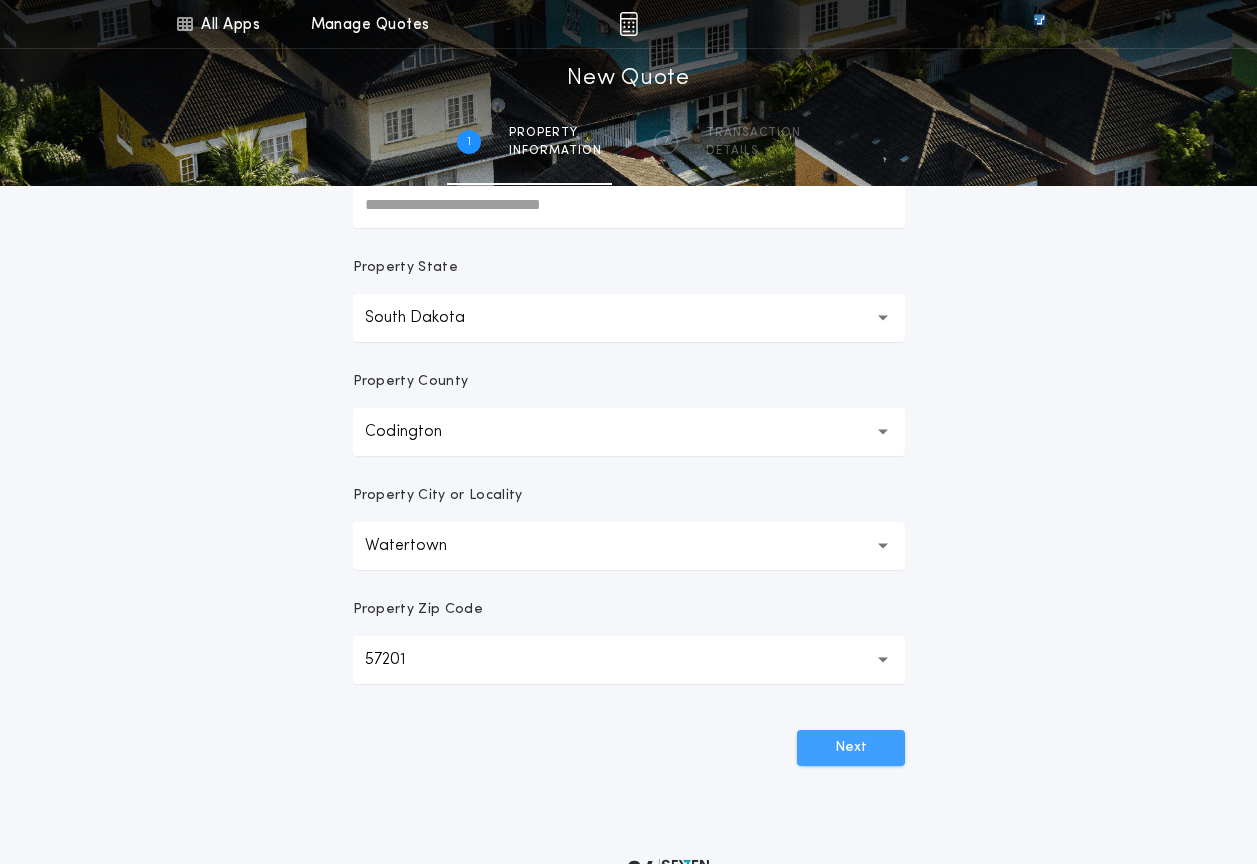 click on "Next" at bounding box center [851, 748] 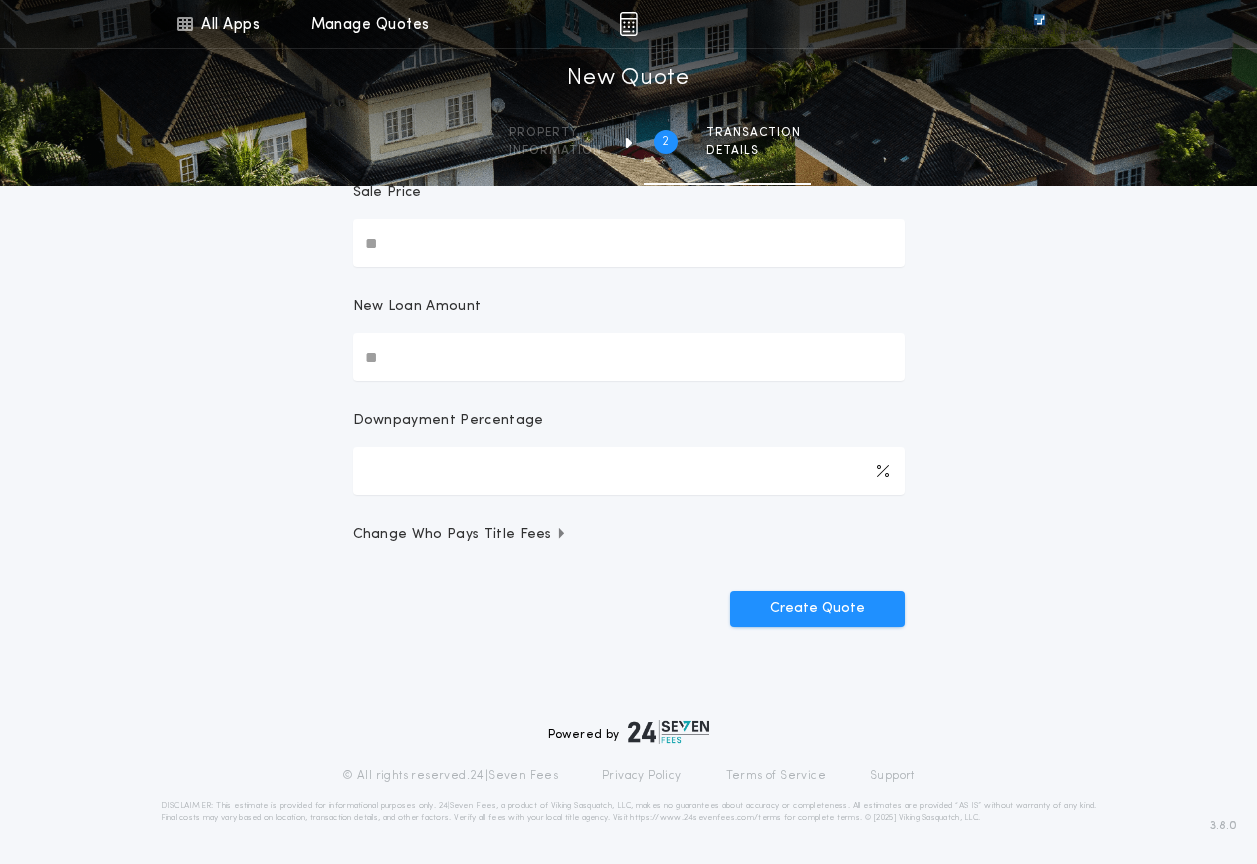 scroll, scrollTop: 0, scrollLeft: 0, axis: both 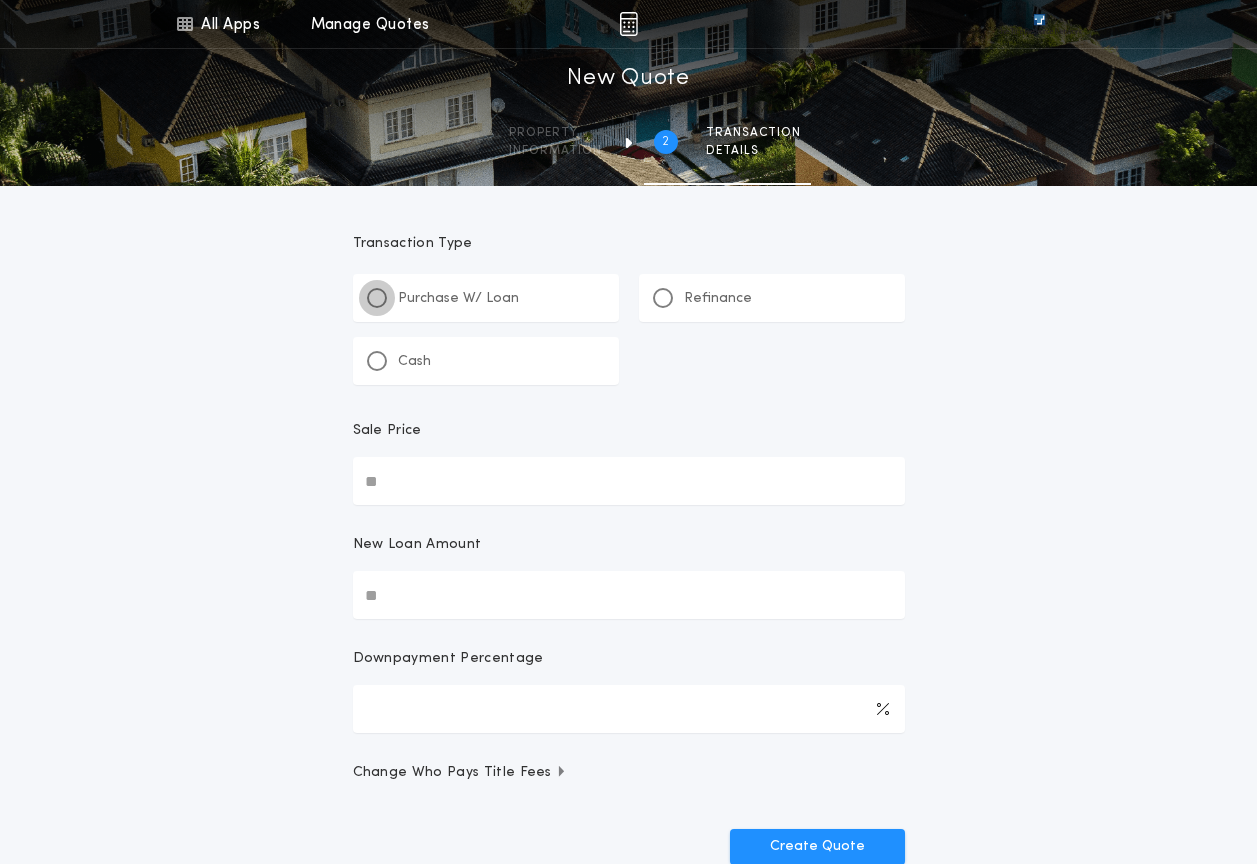 click at bounding box center [377, 298] 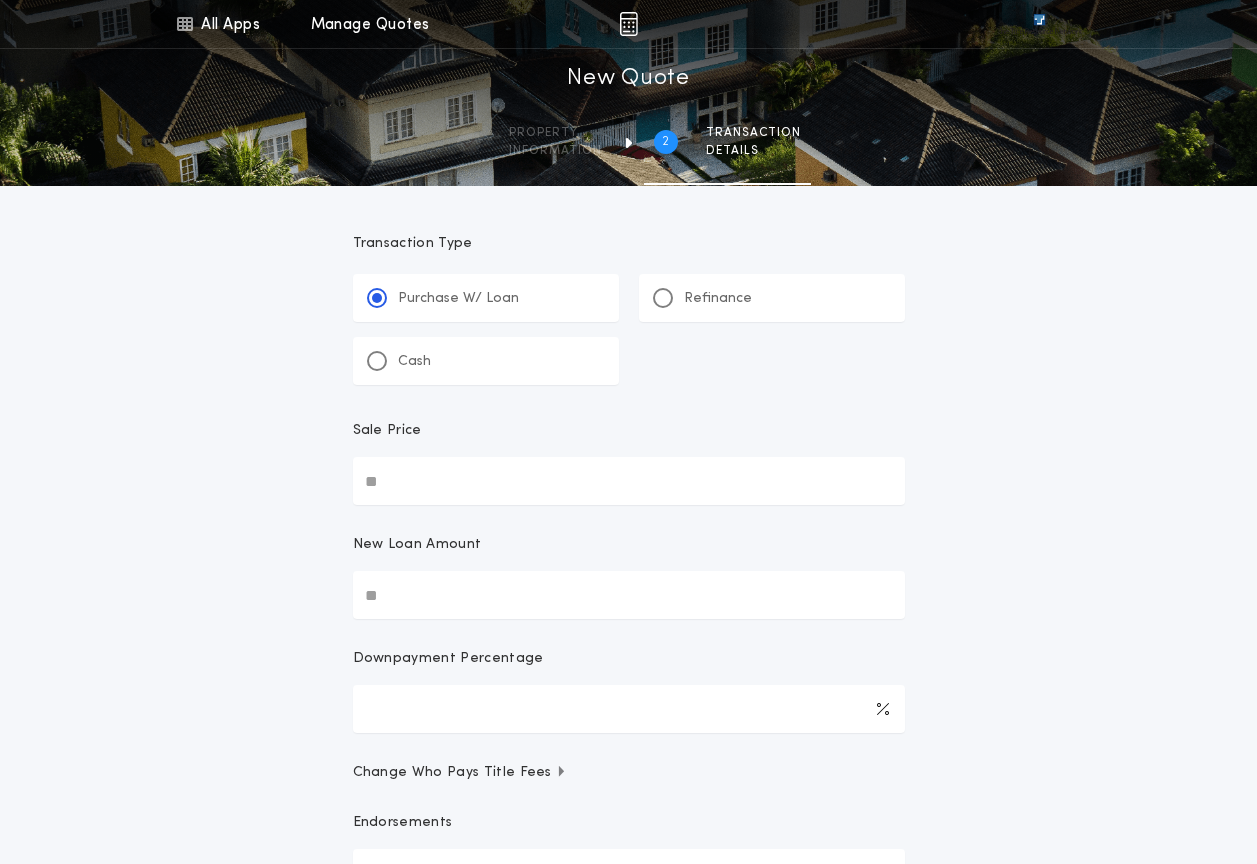 click on "Sale Price" at bounding box center (629, 481) 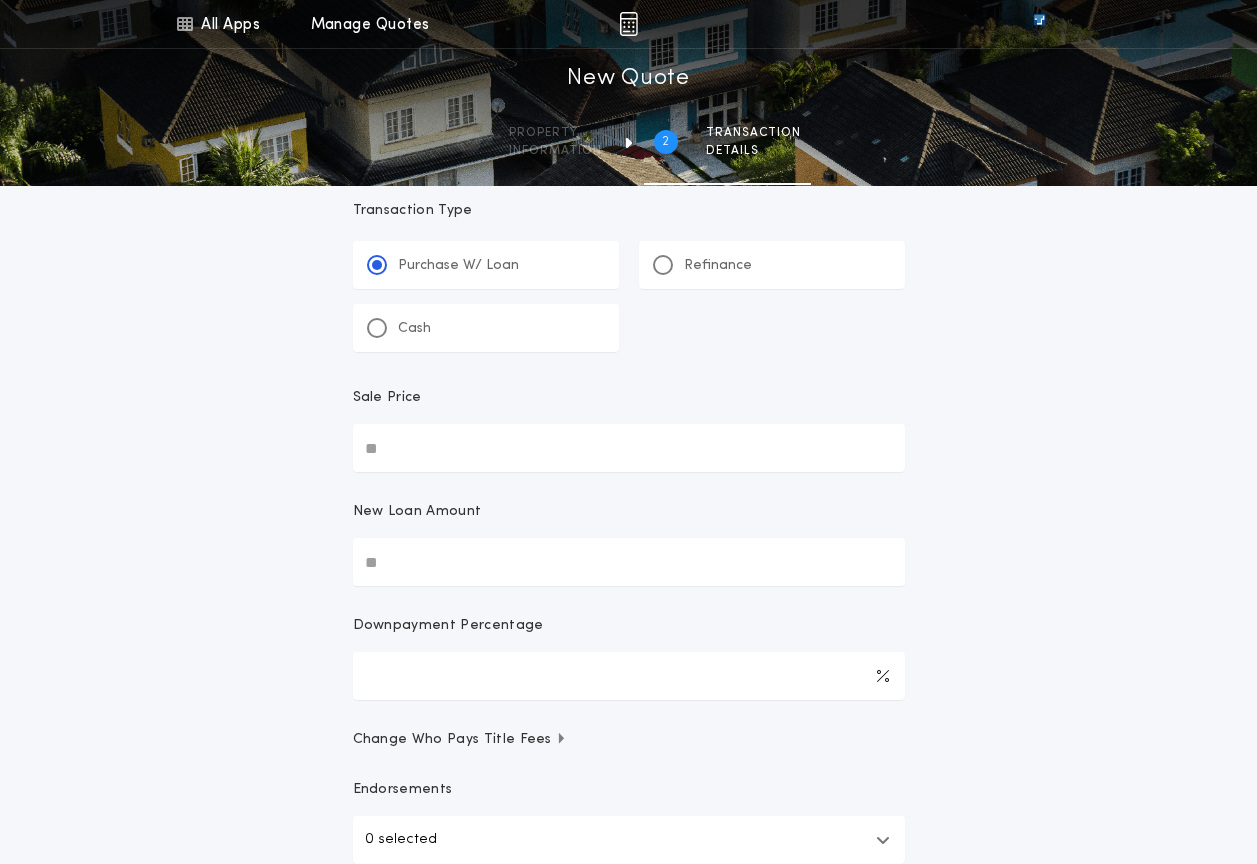 scroll, scrollTop: 0, scrollLeft: 0, axis: both 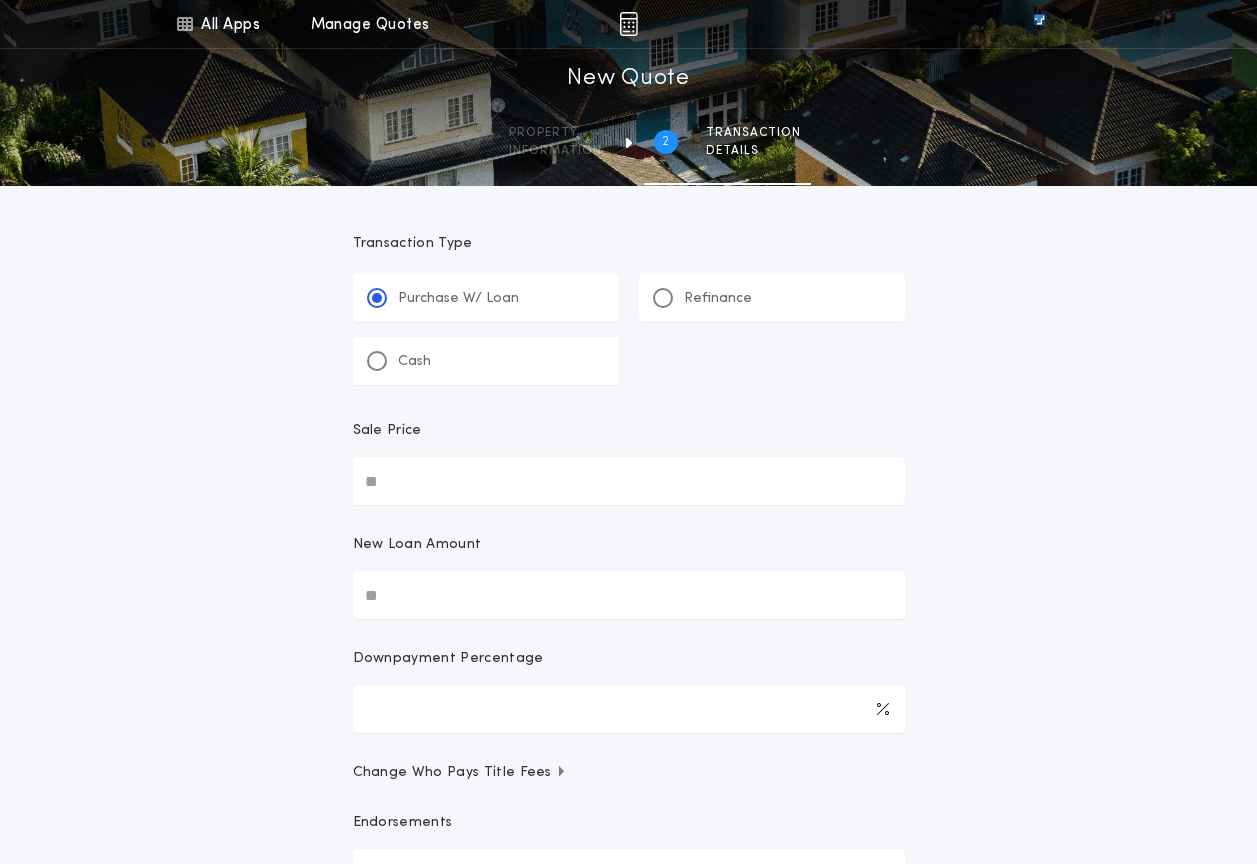 click on "Sale Price" at bounding box center [629, 481] 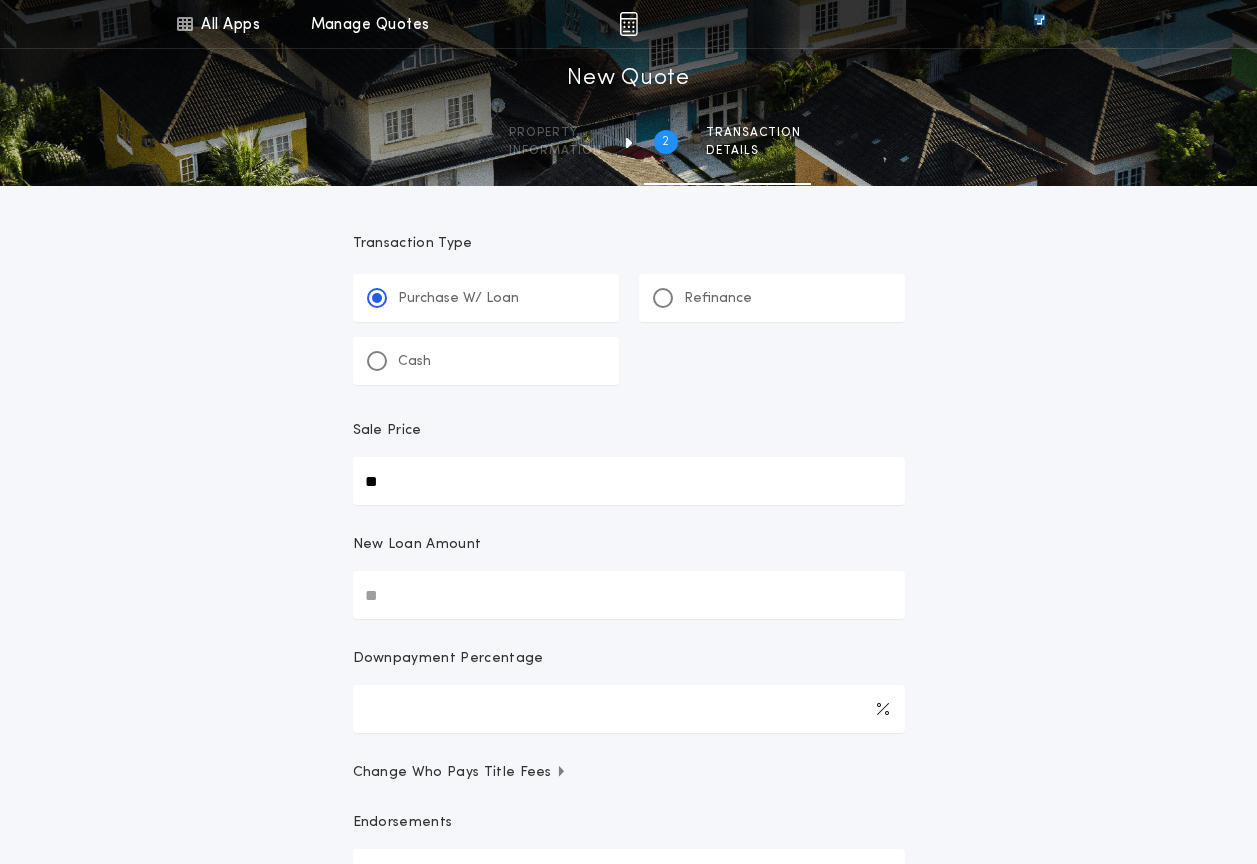 type on "**" 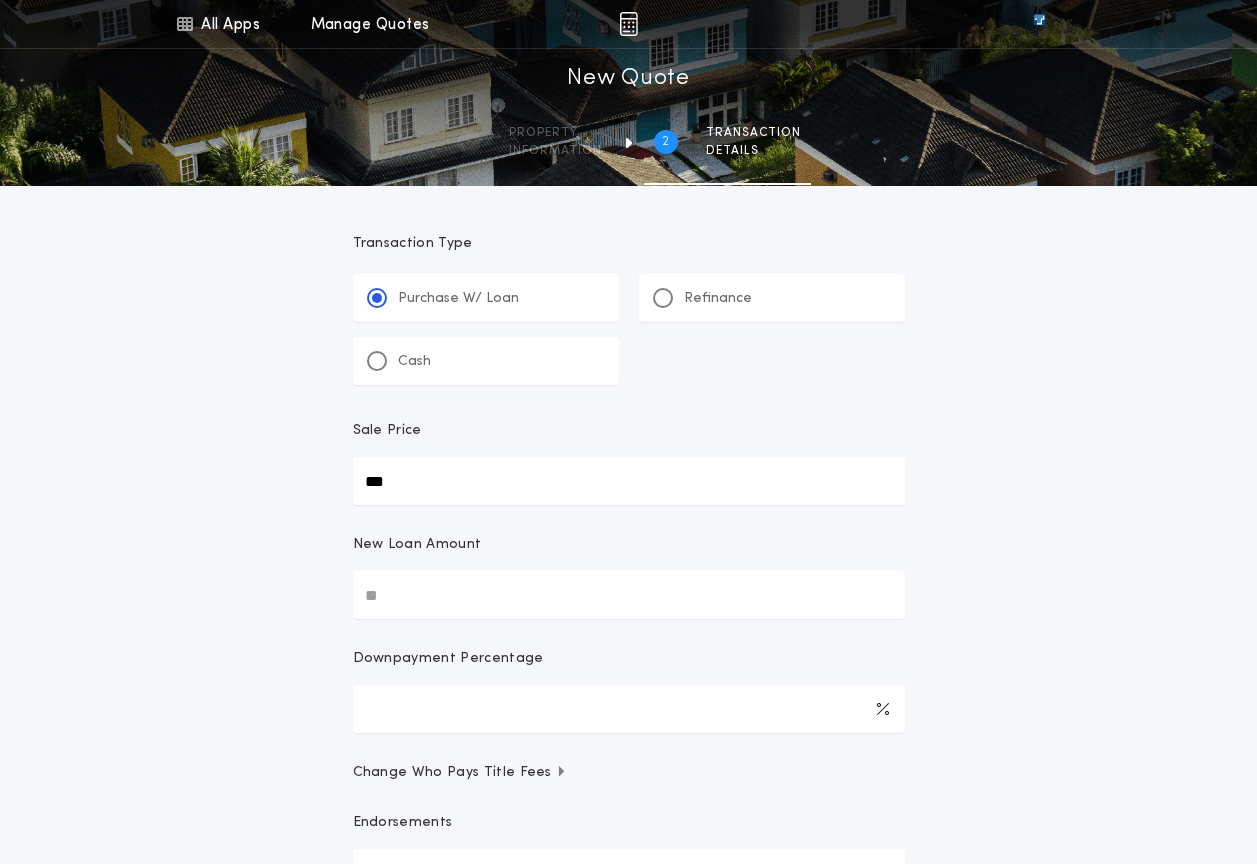 type on "***" 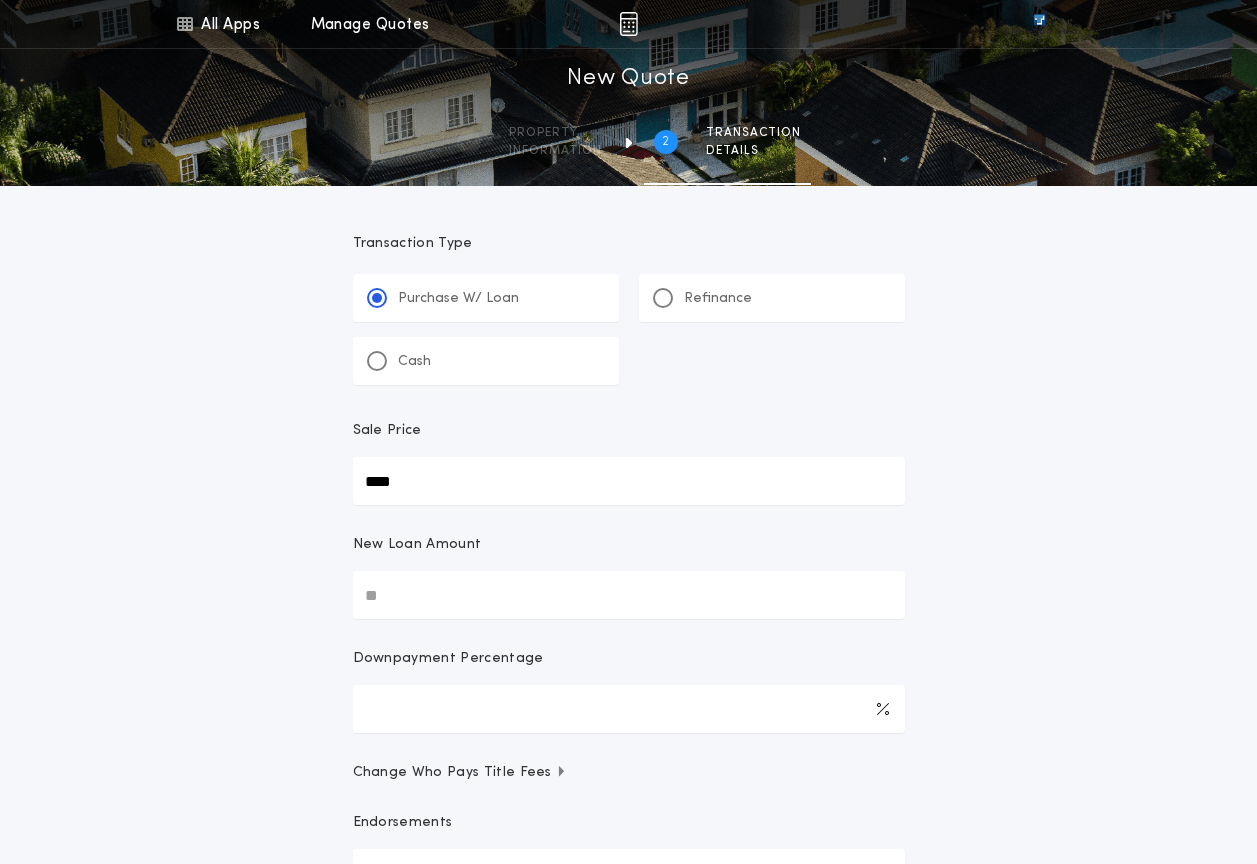 type on "****" 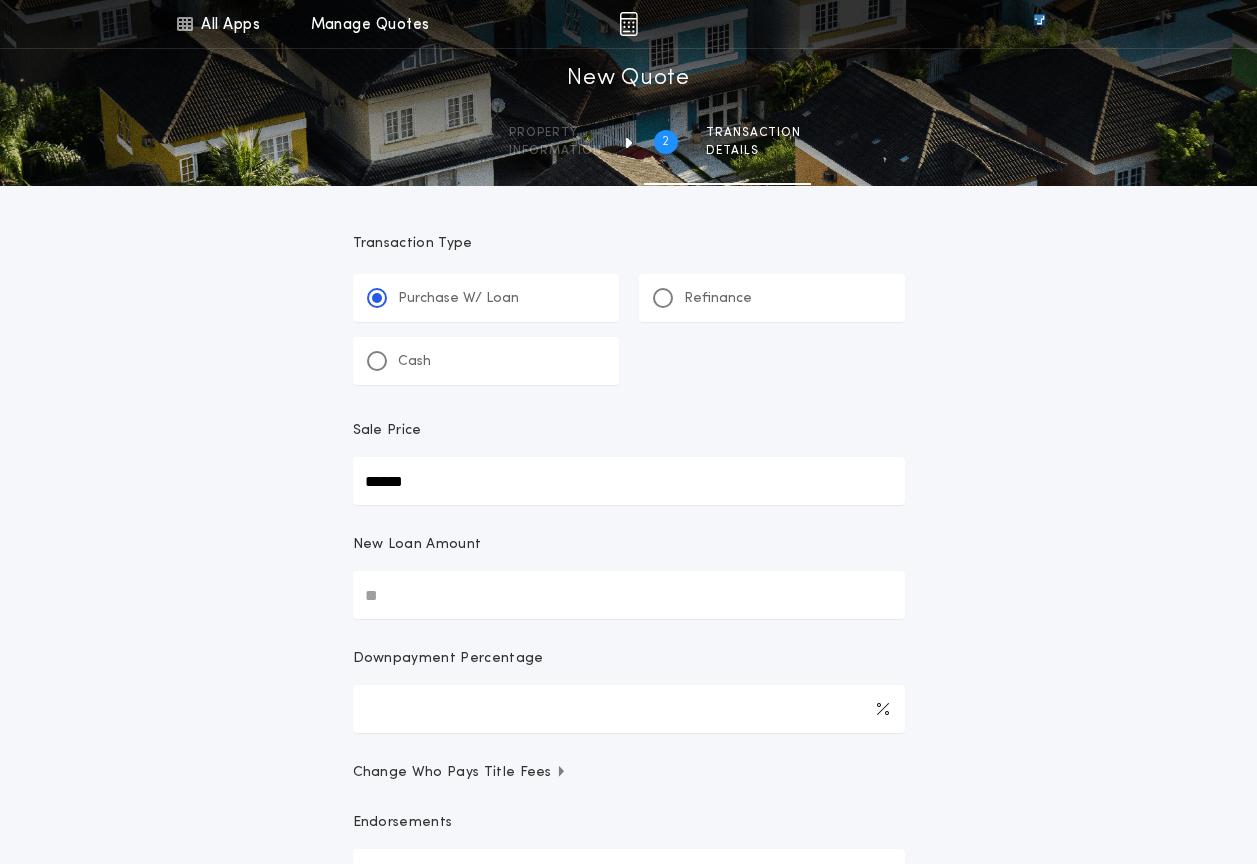 type on "******" 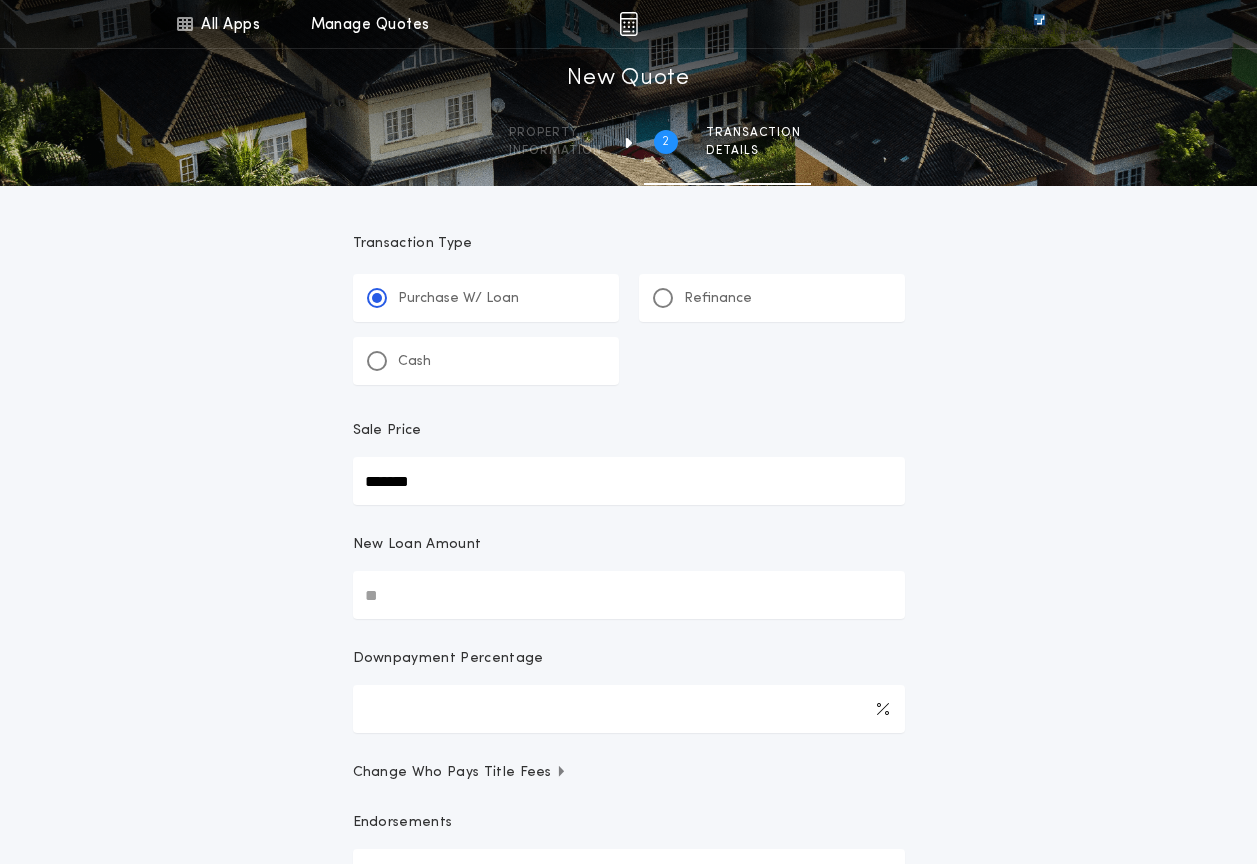 type on "*******" 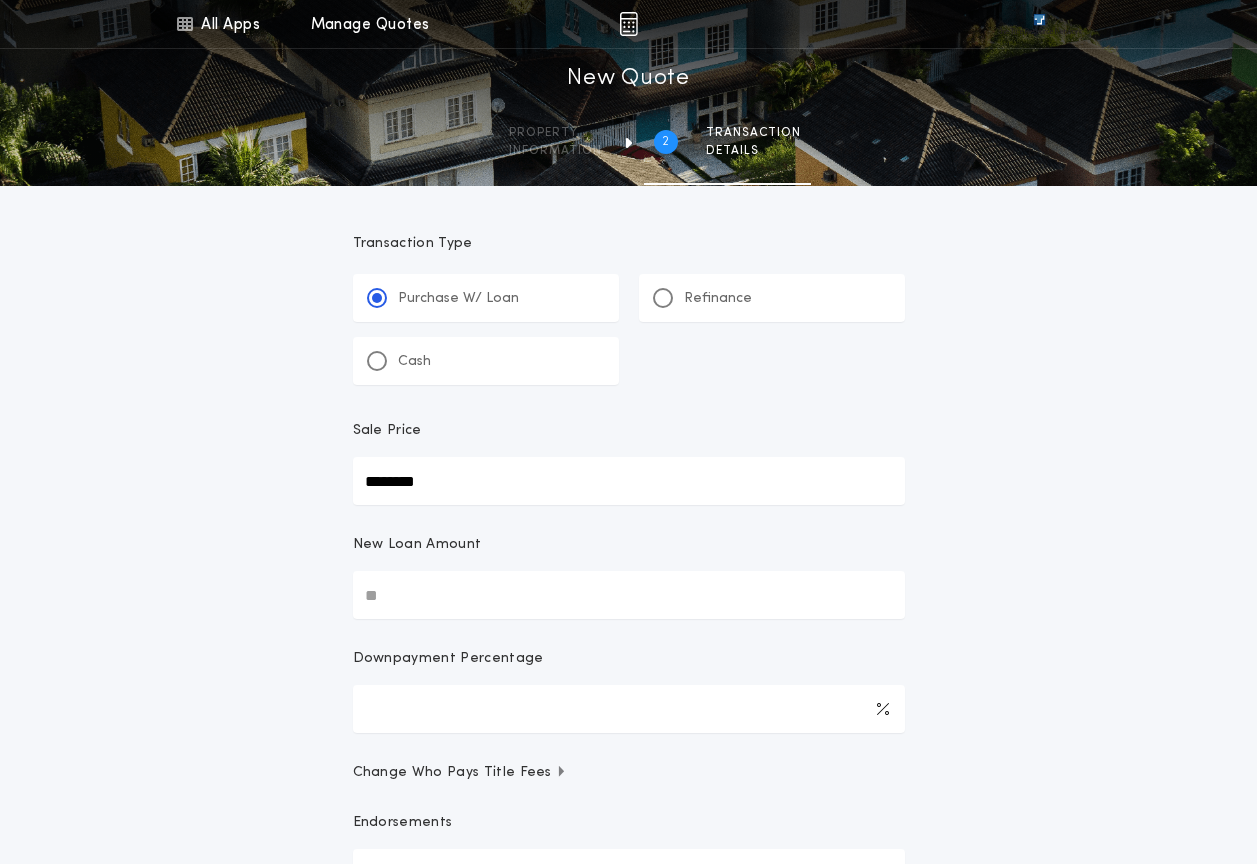 type on "********" 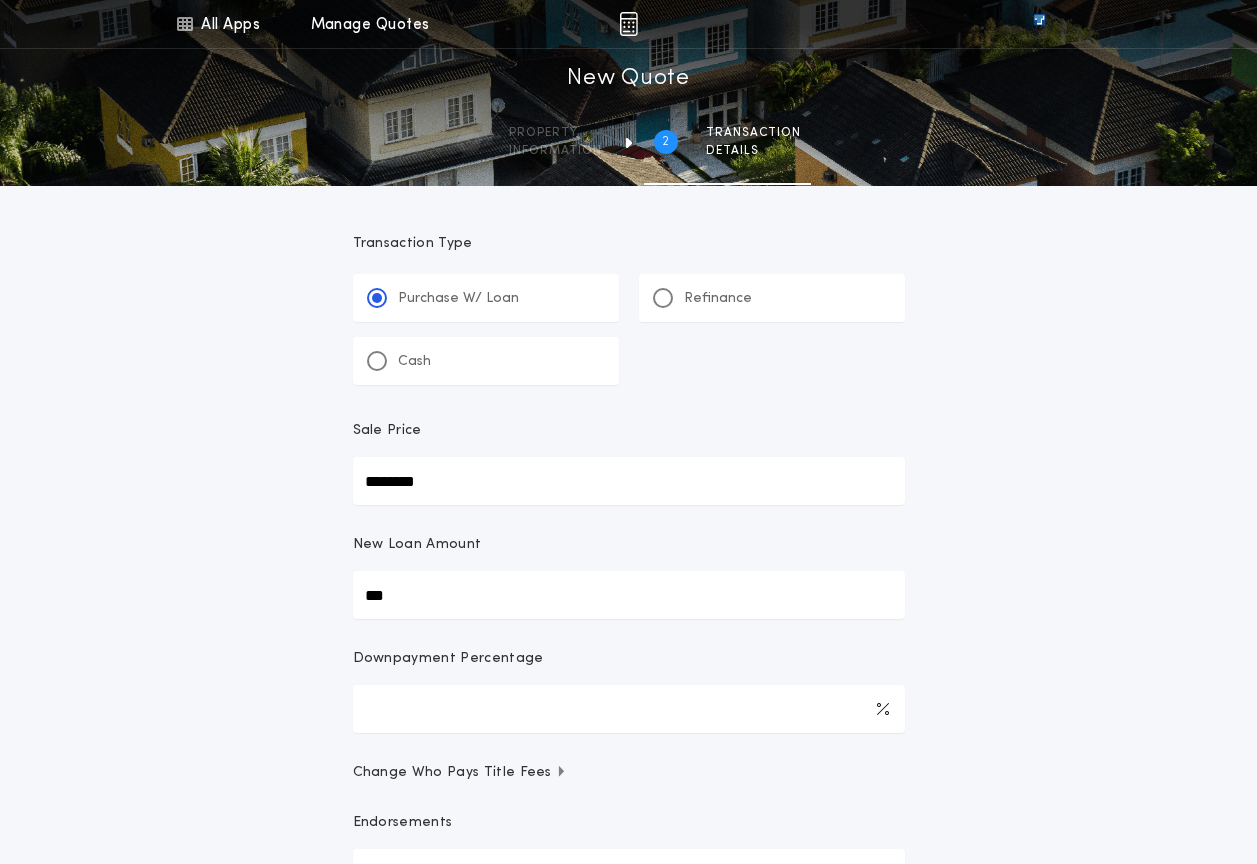 type on "****" 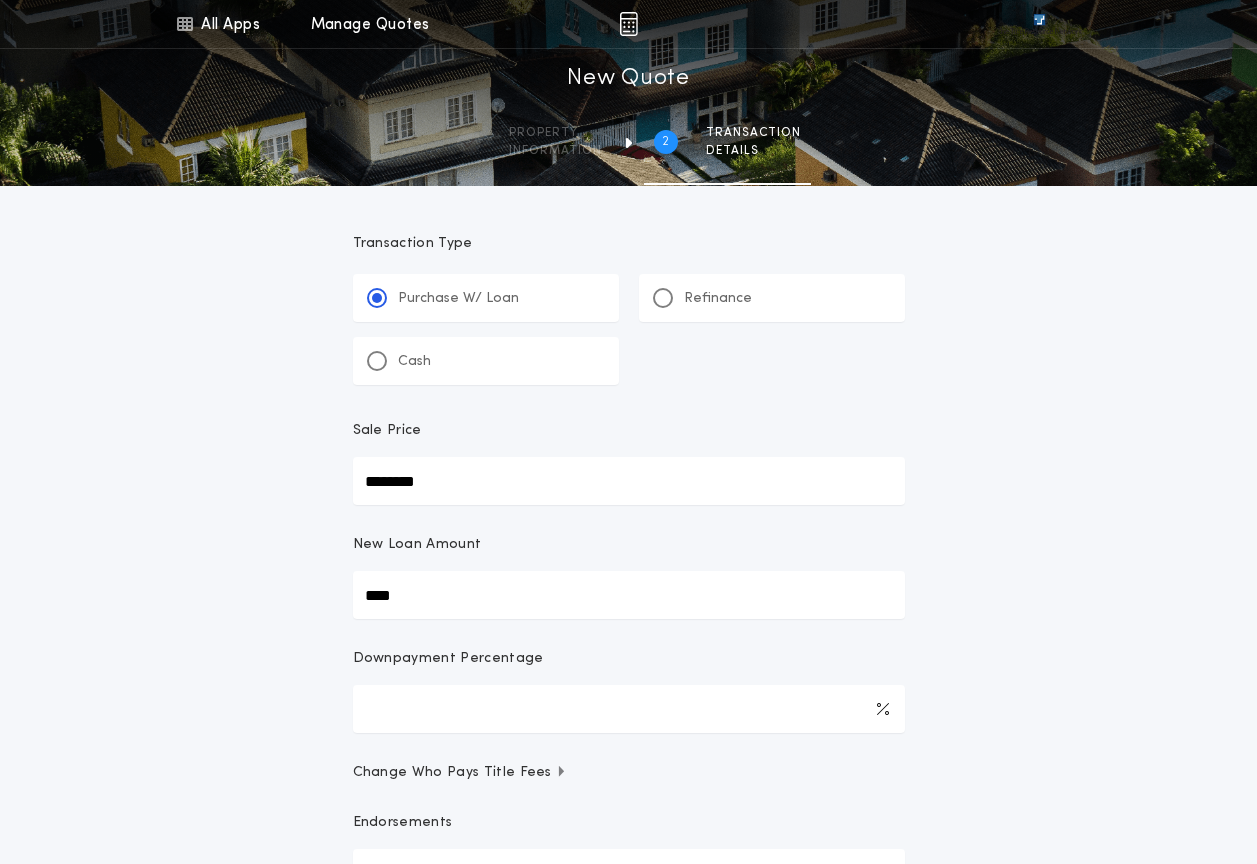 type on "******" 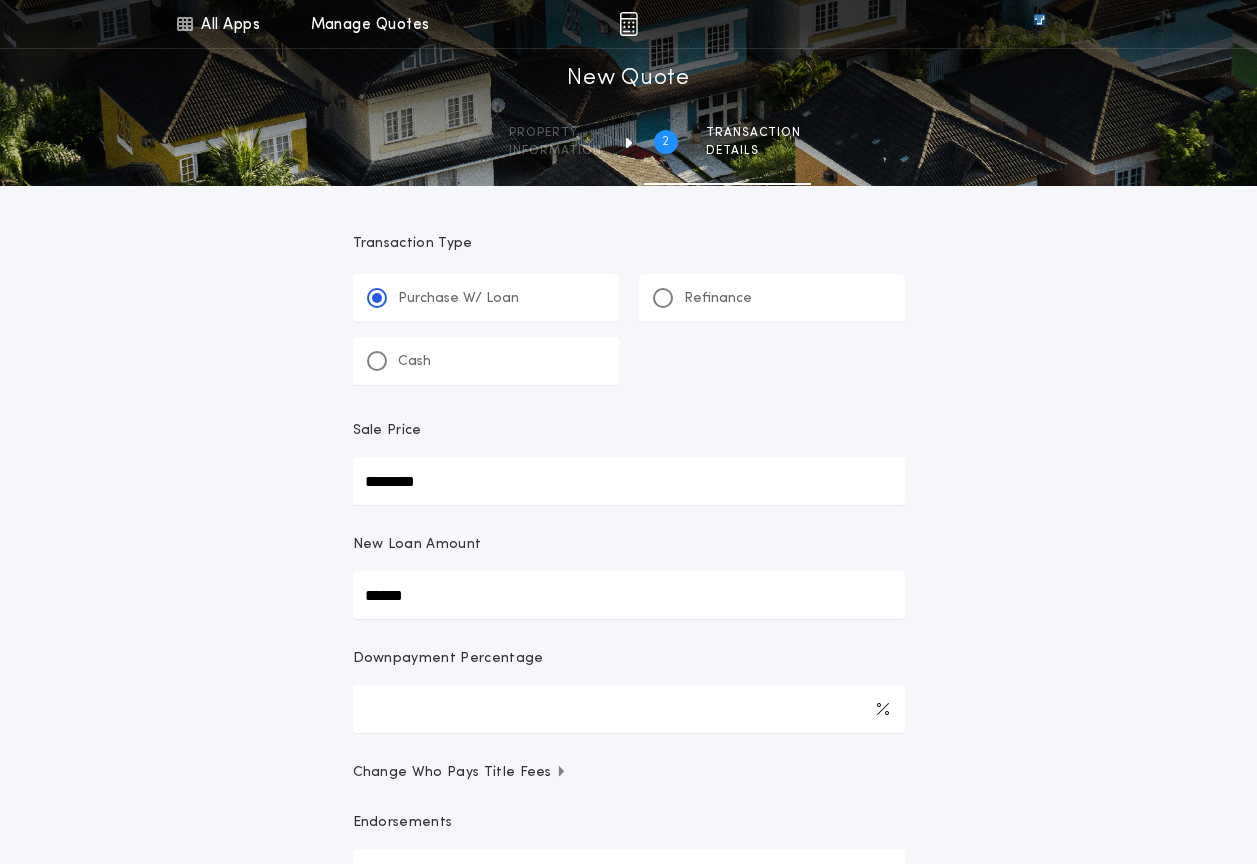 type on "*******" 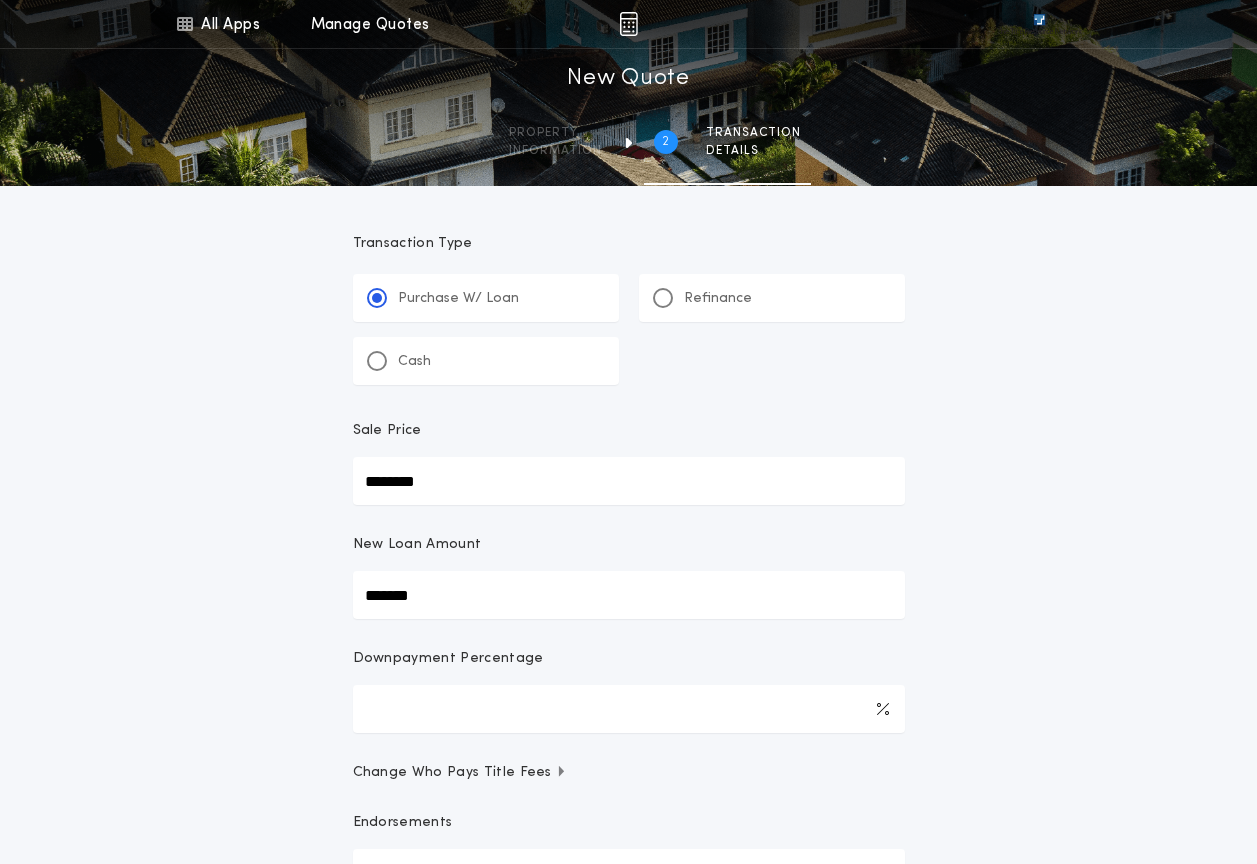 type on "********" 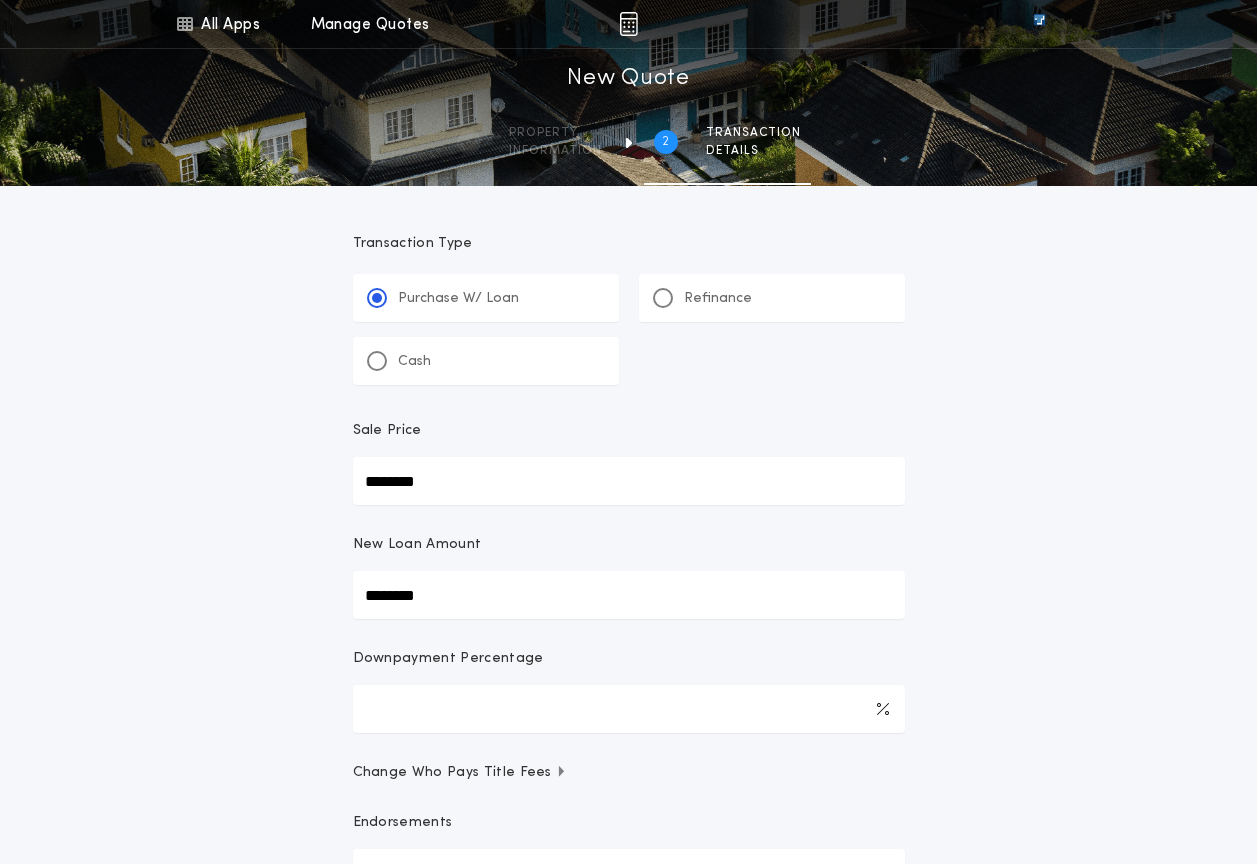 type on "********" 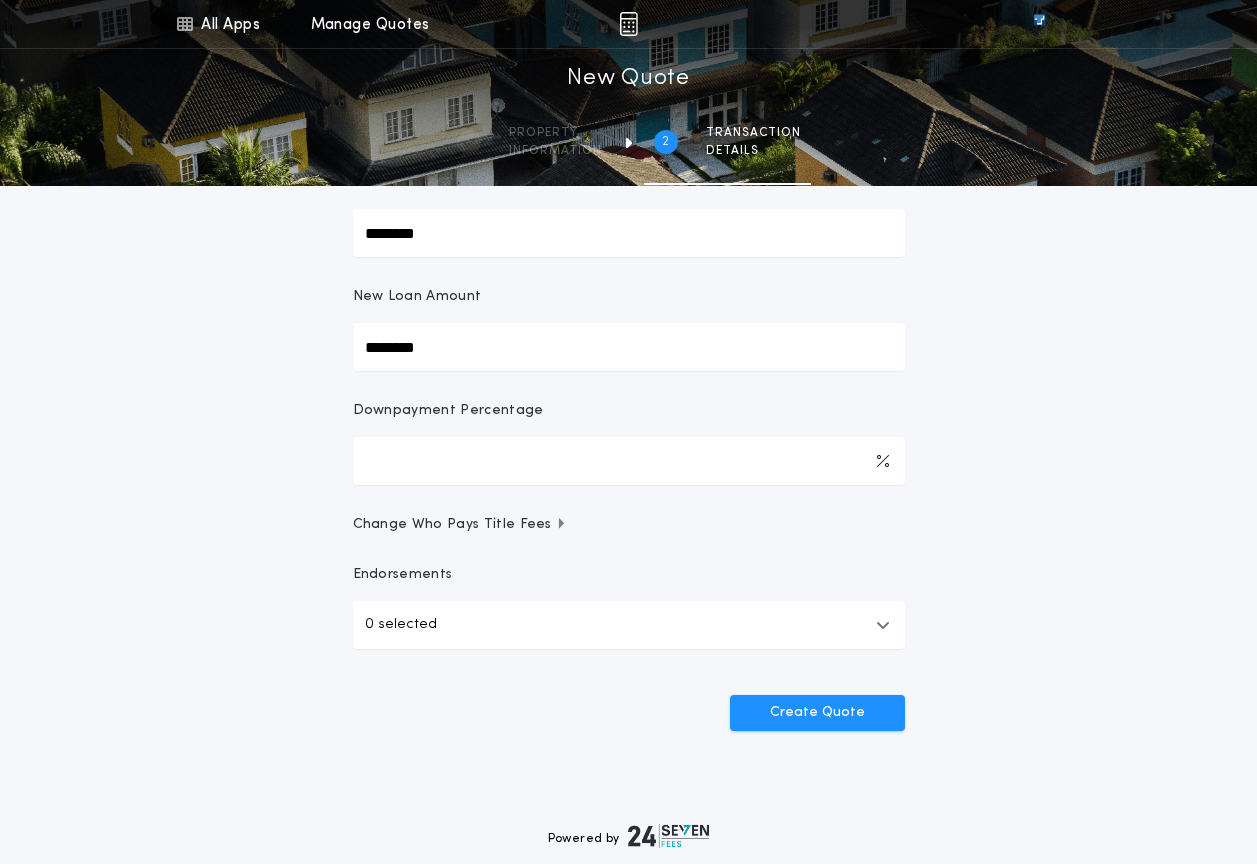 scroll, scrollTop: 300, scrollLeft: 0, axis: vertical 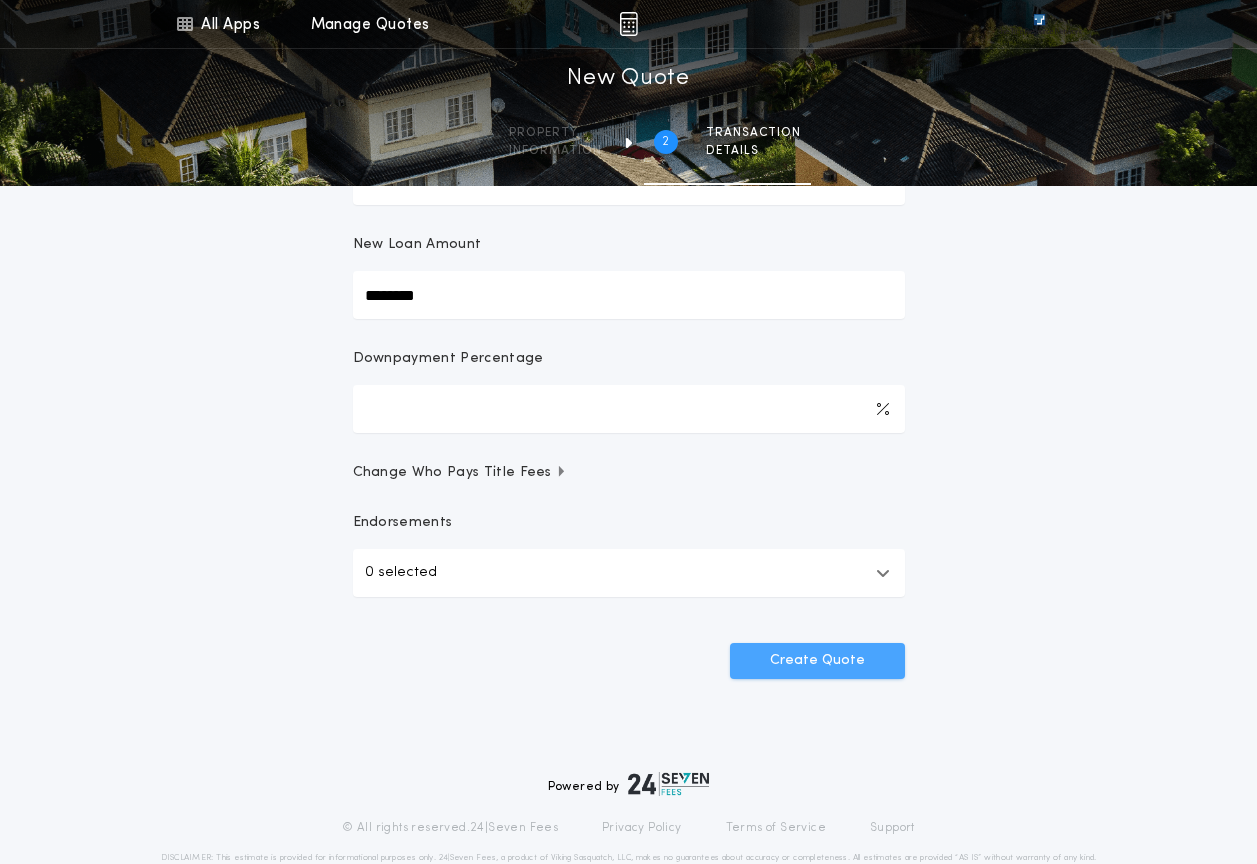 click on "Create Quote" at bounding box center [817, 661] 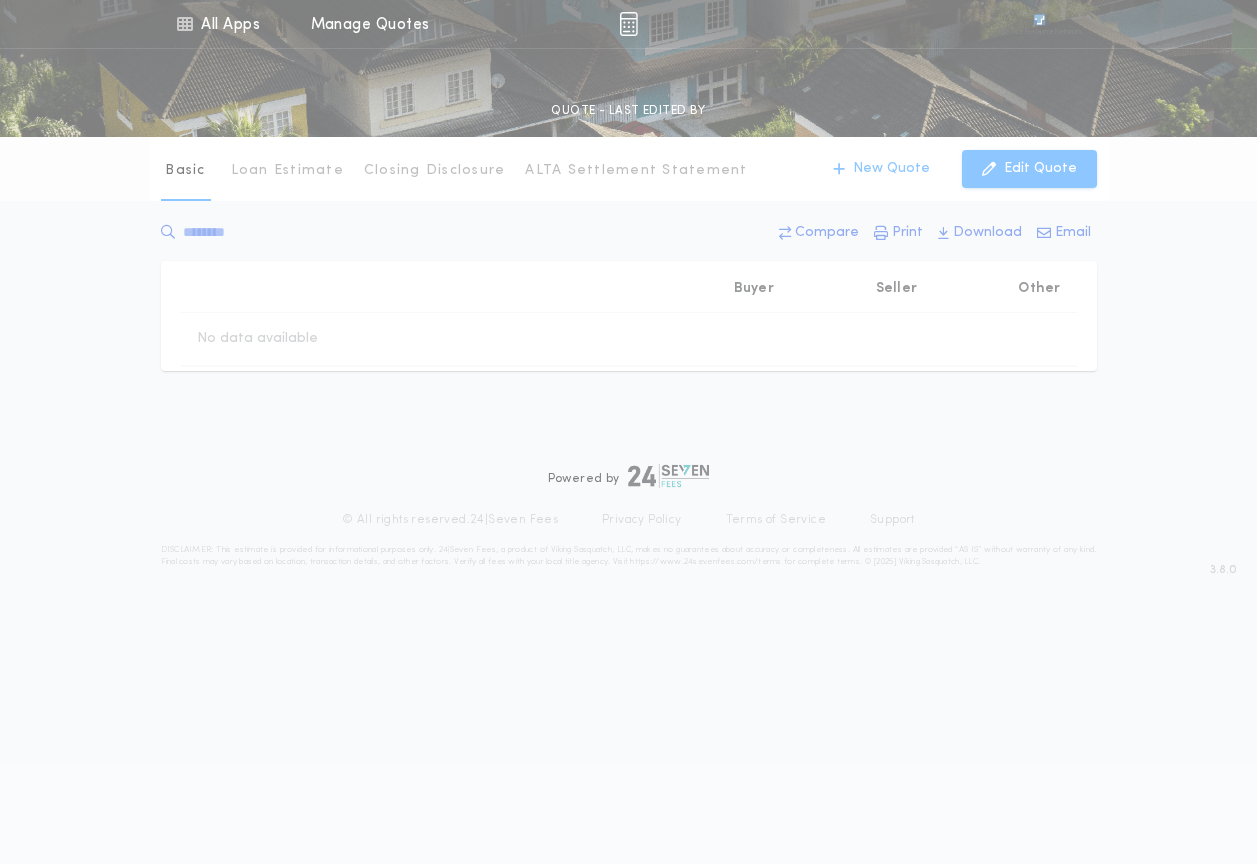 scroll, scrollTop: 0, scrollLeft: 0, axis: both 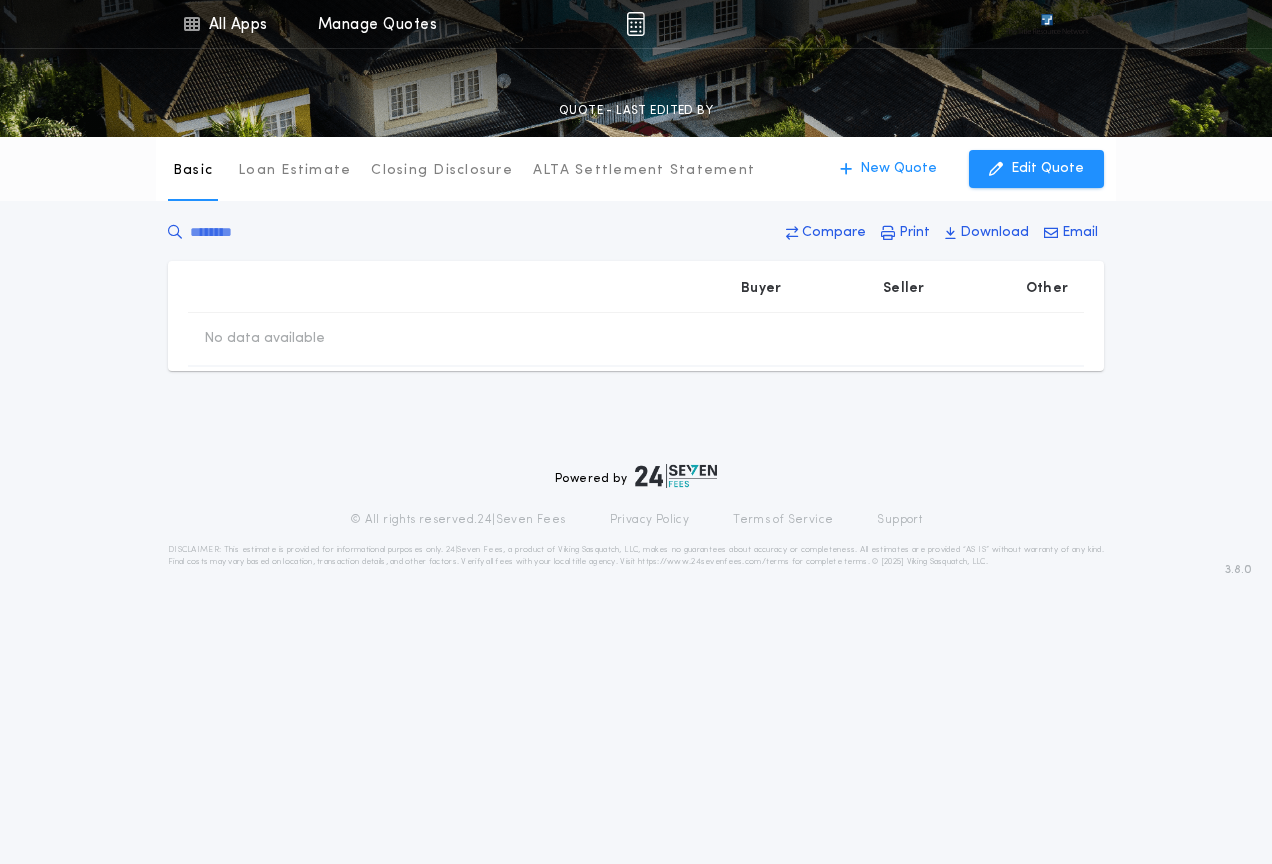 type on "********" 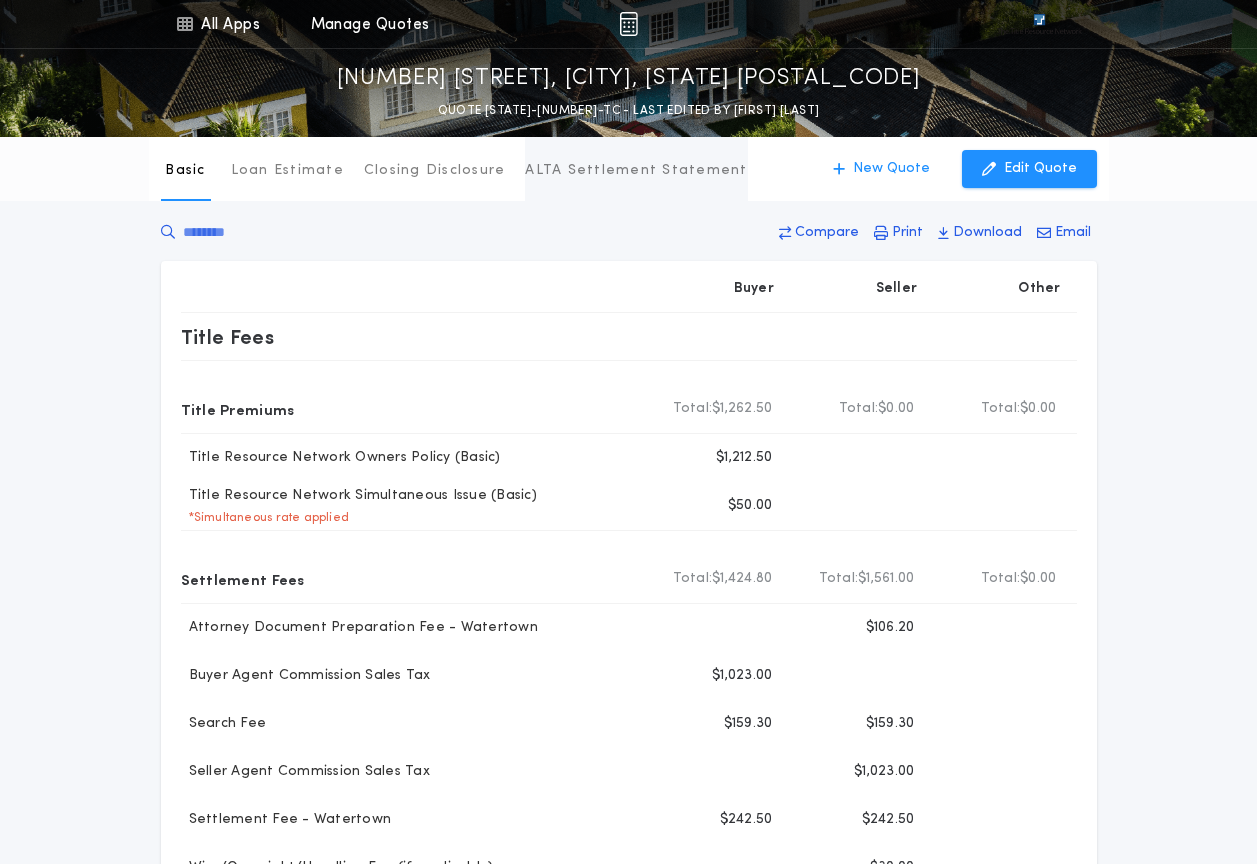 click on "ALTA Settlement Statement" at bounding box center (636, 171) 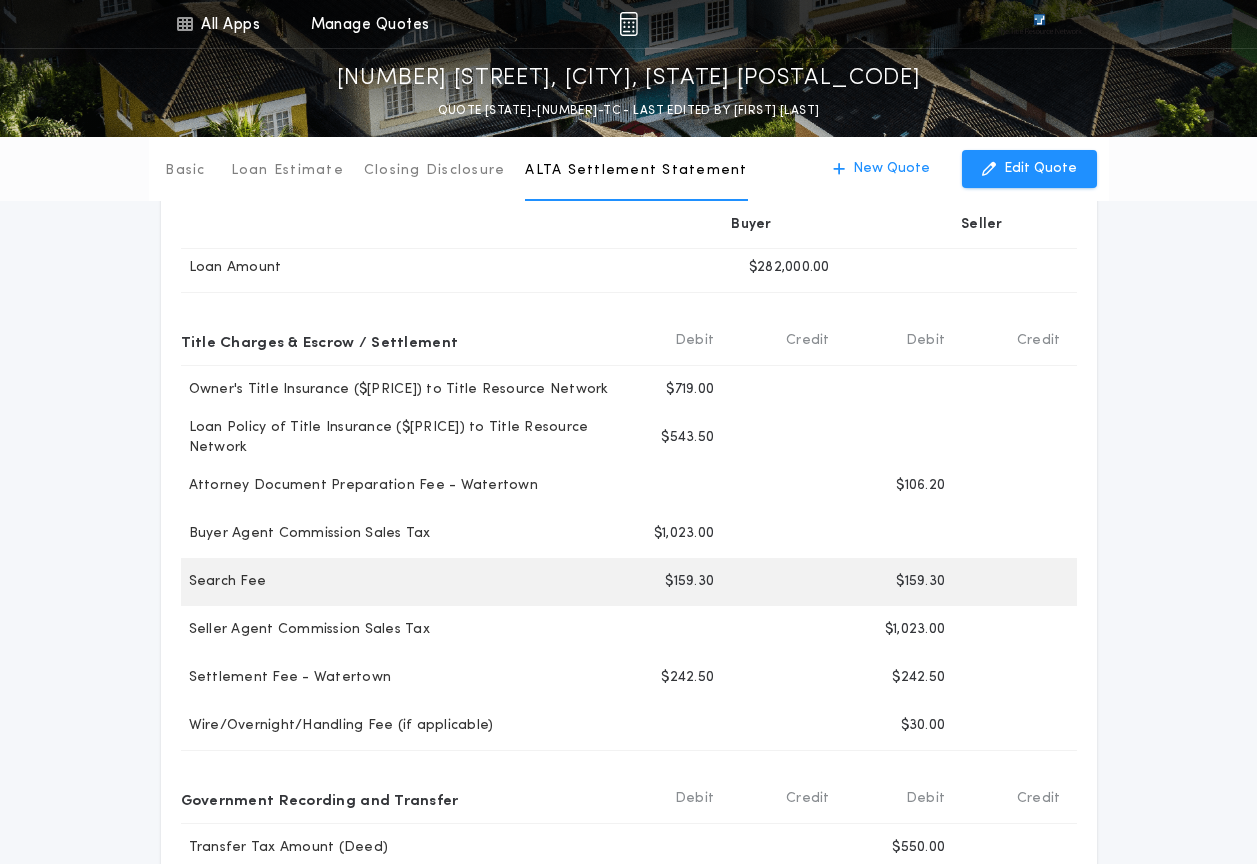 scroll, scrollTop: 200, scrollLeft: 0, axis: vertical 